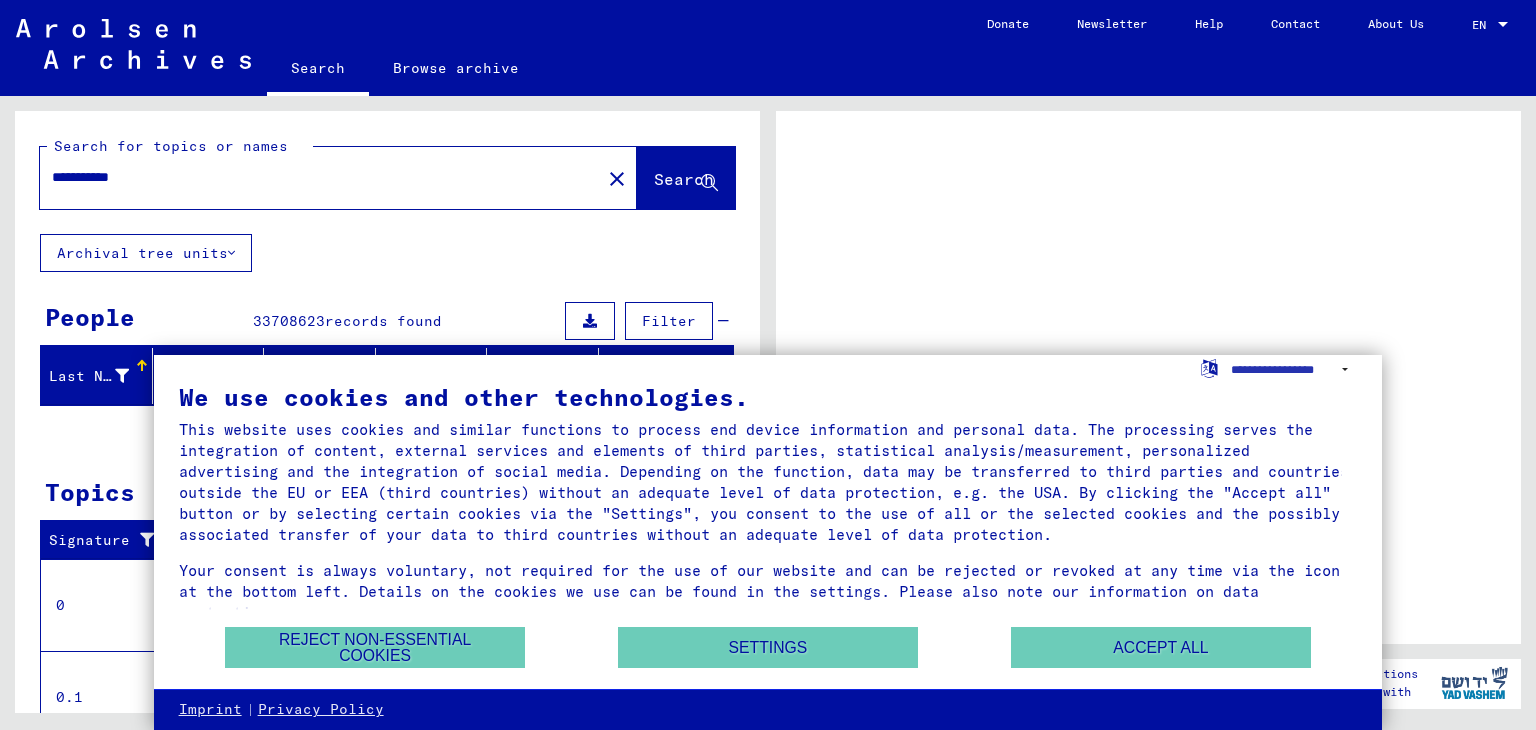 scroll, scrollTop: 0, scrollLeft: 0, axis: both 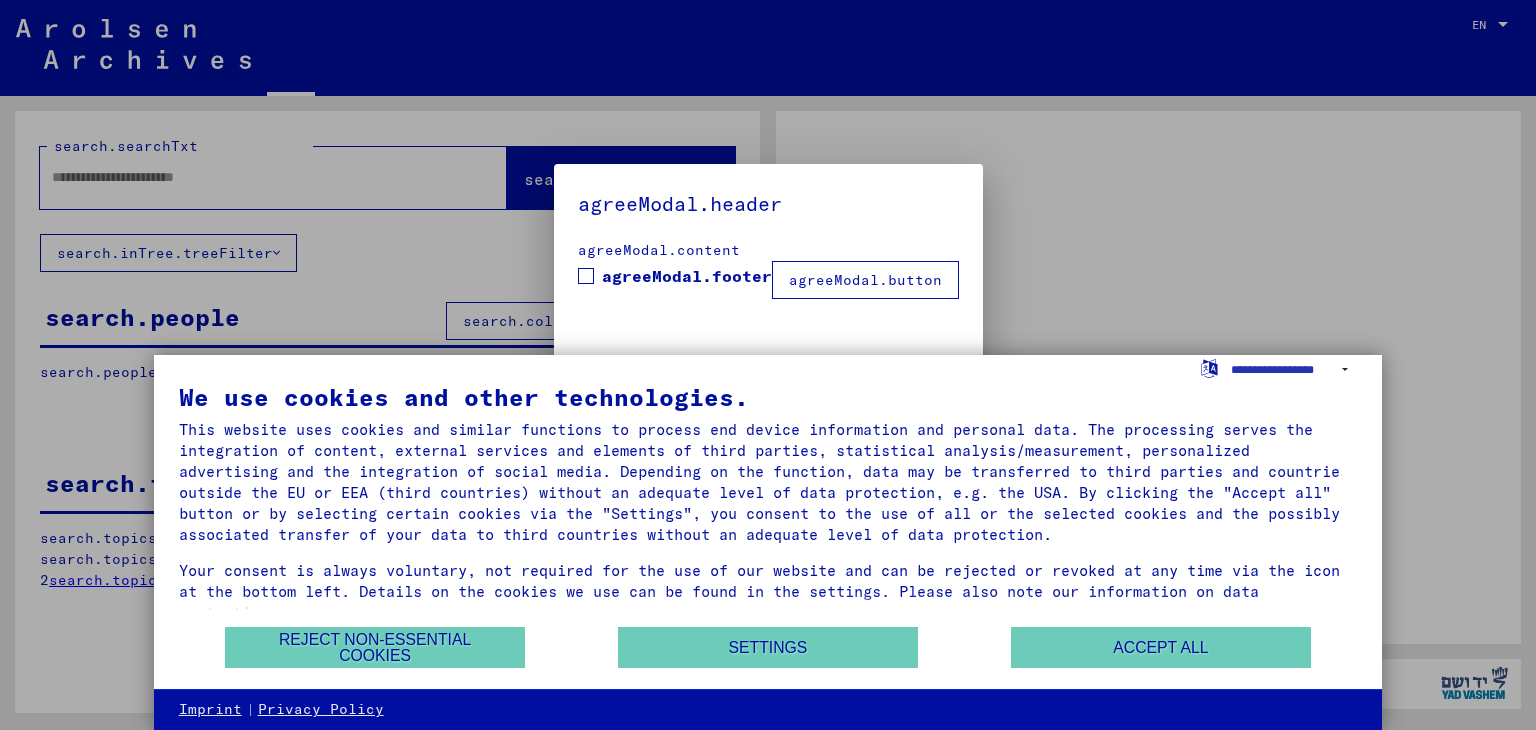 type on "**********" 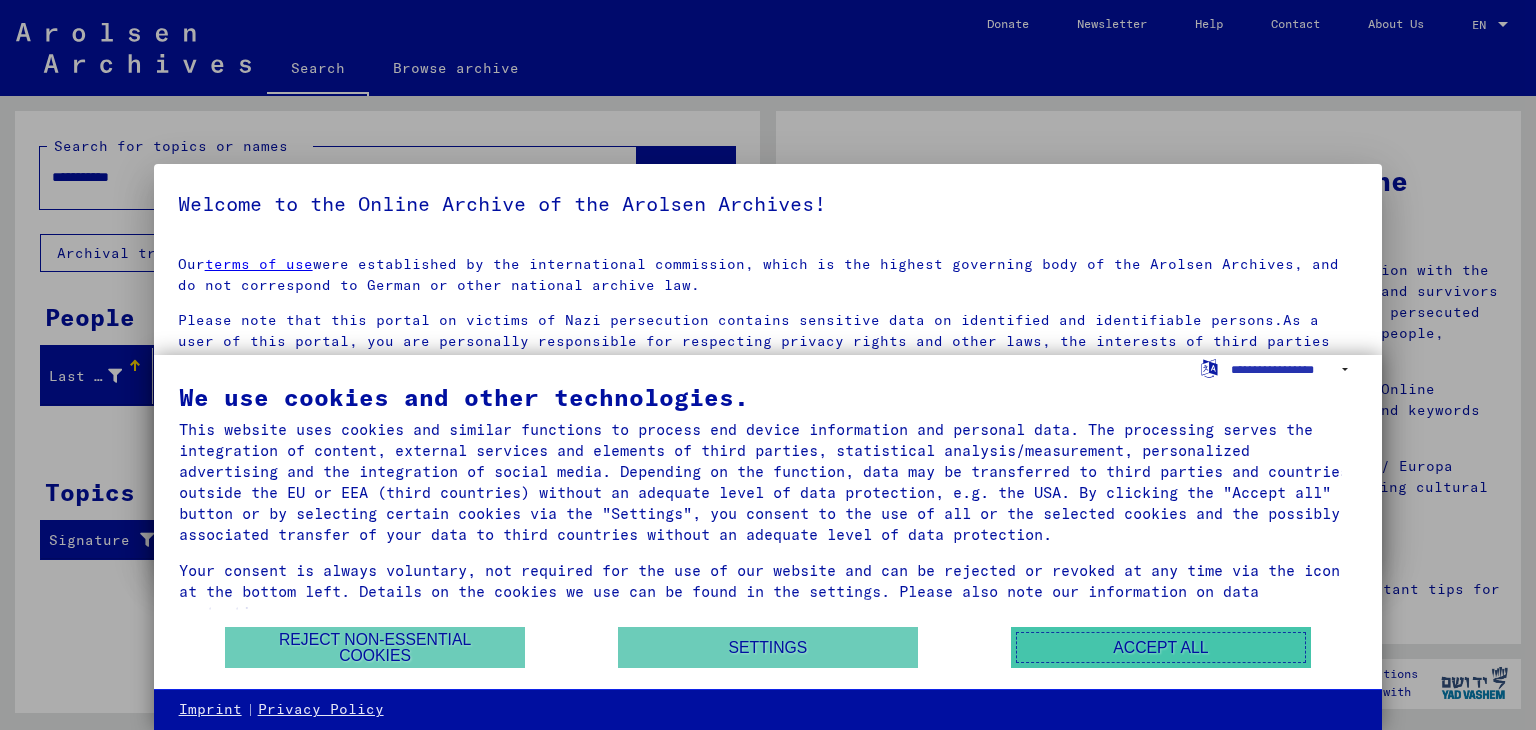 click on "Accept all" at bounding box center (1161, 647) 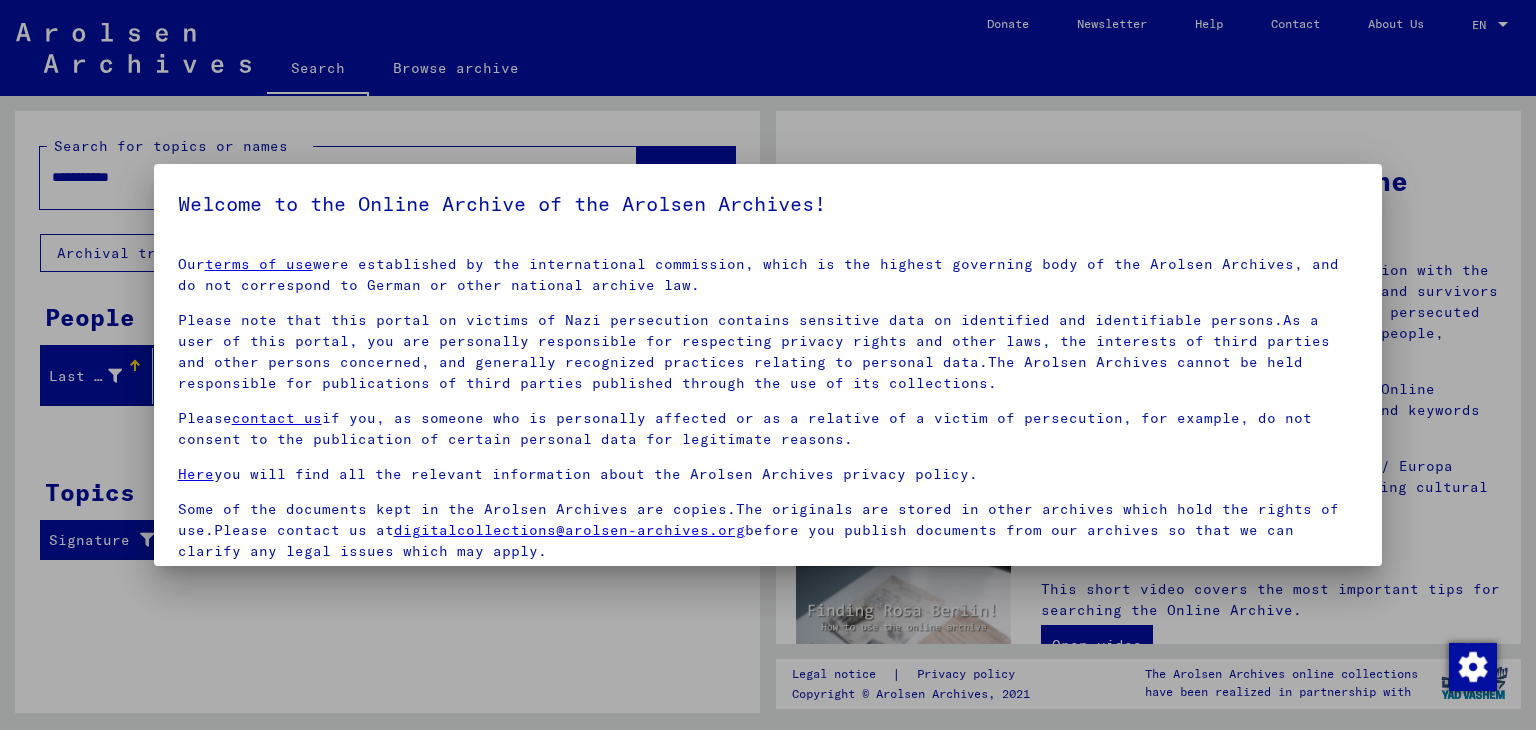 click at bounding box center (768, 365) 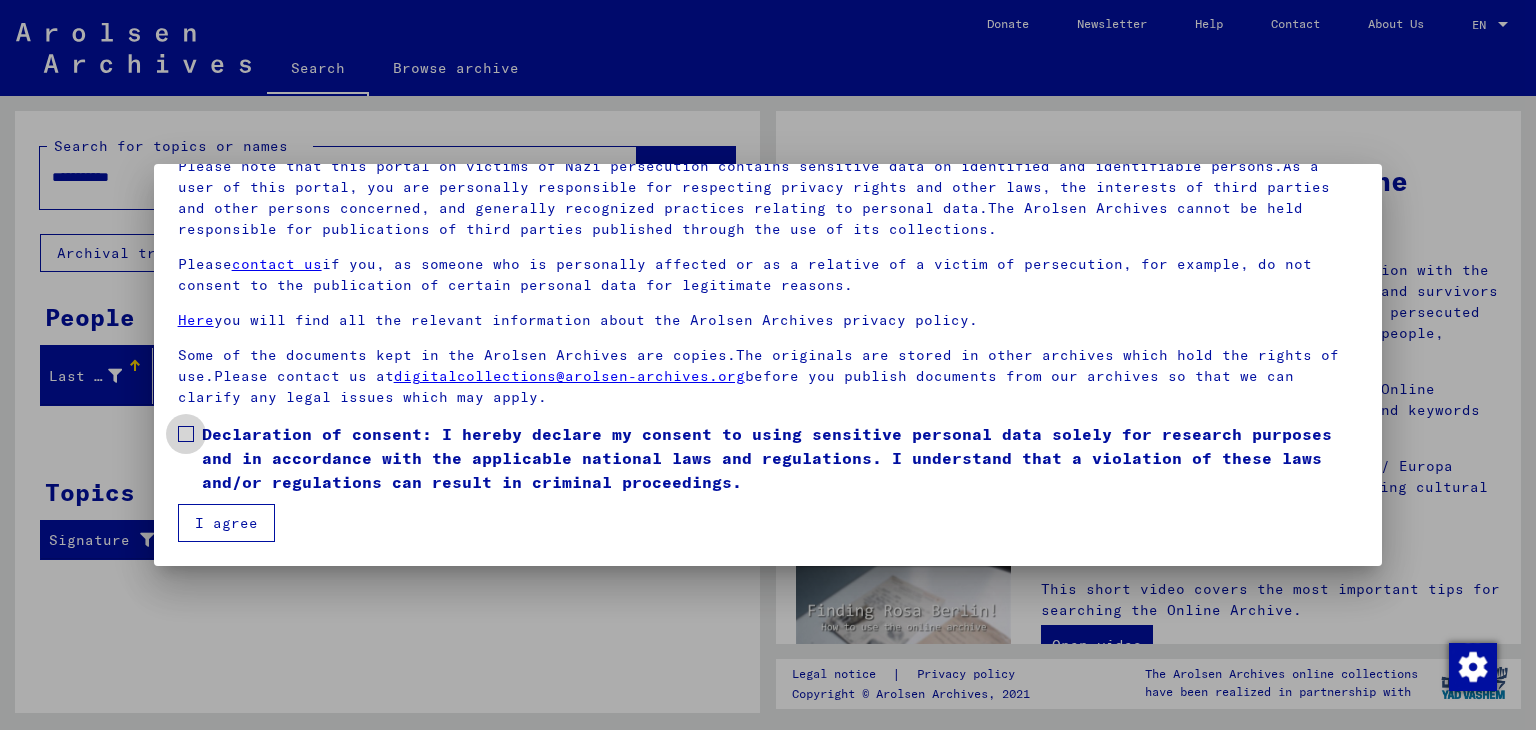 click at bounding box center (186, 434) 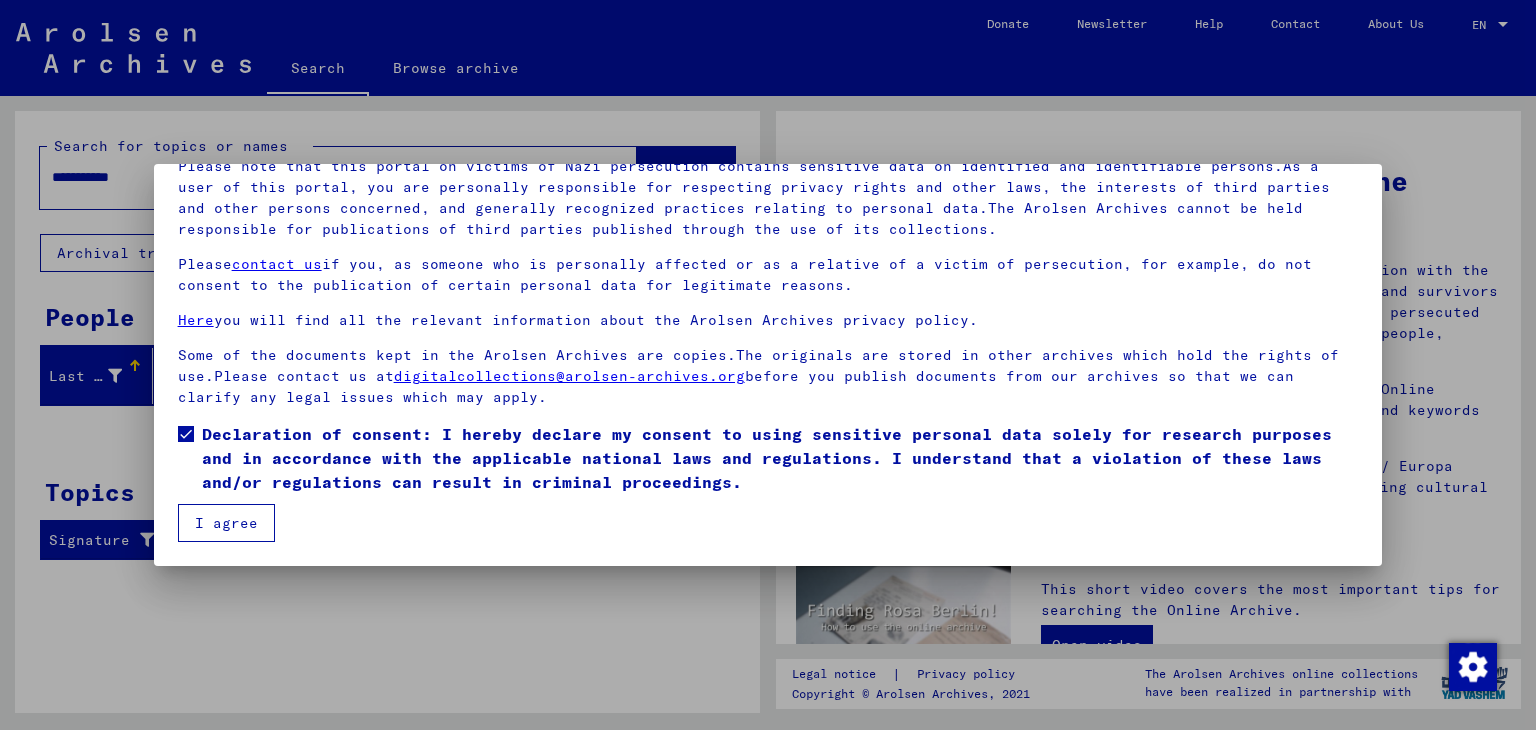 click on "I agree" at bounding box center (226, 523) 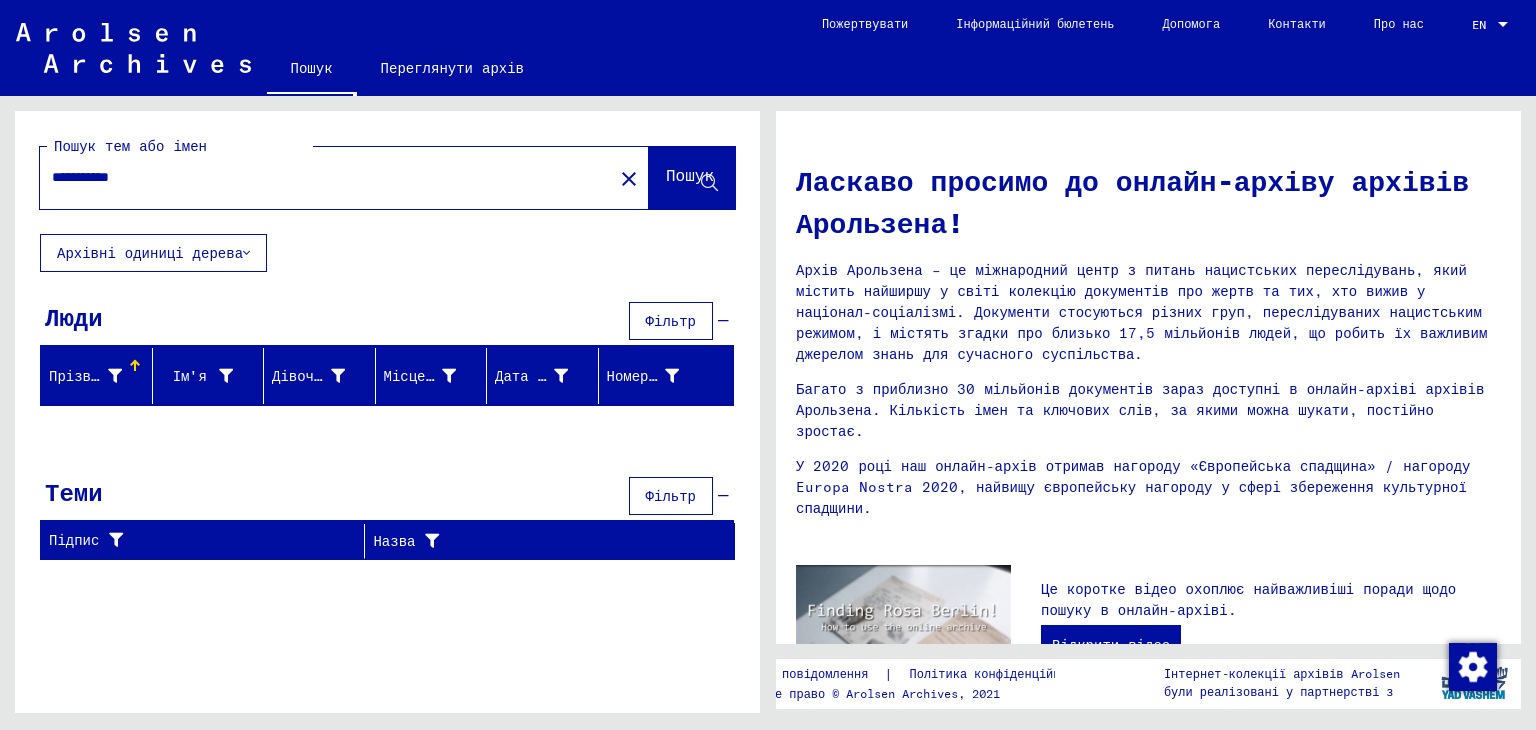 click on "**********" 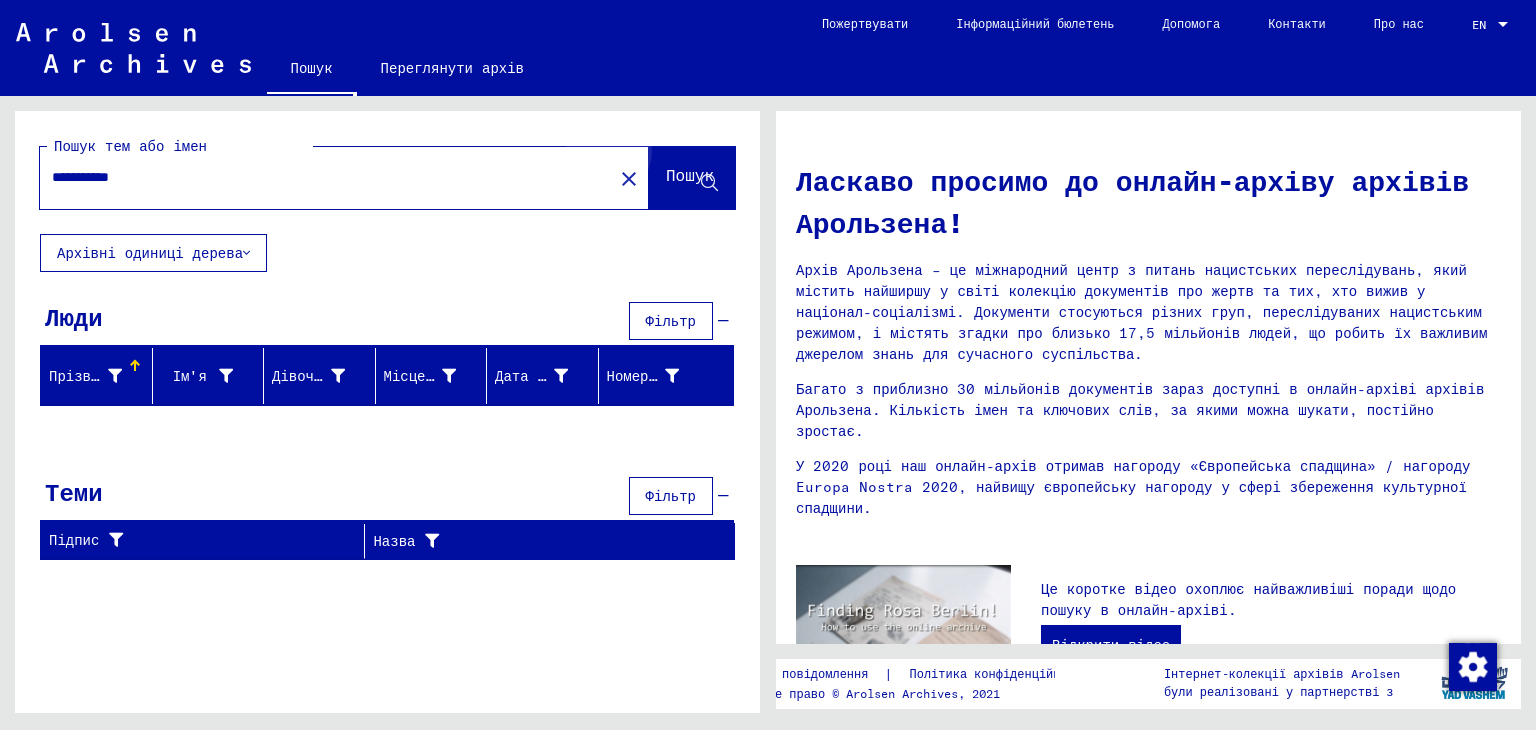 click on "Пошук" 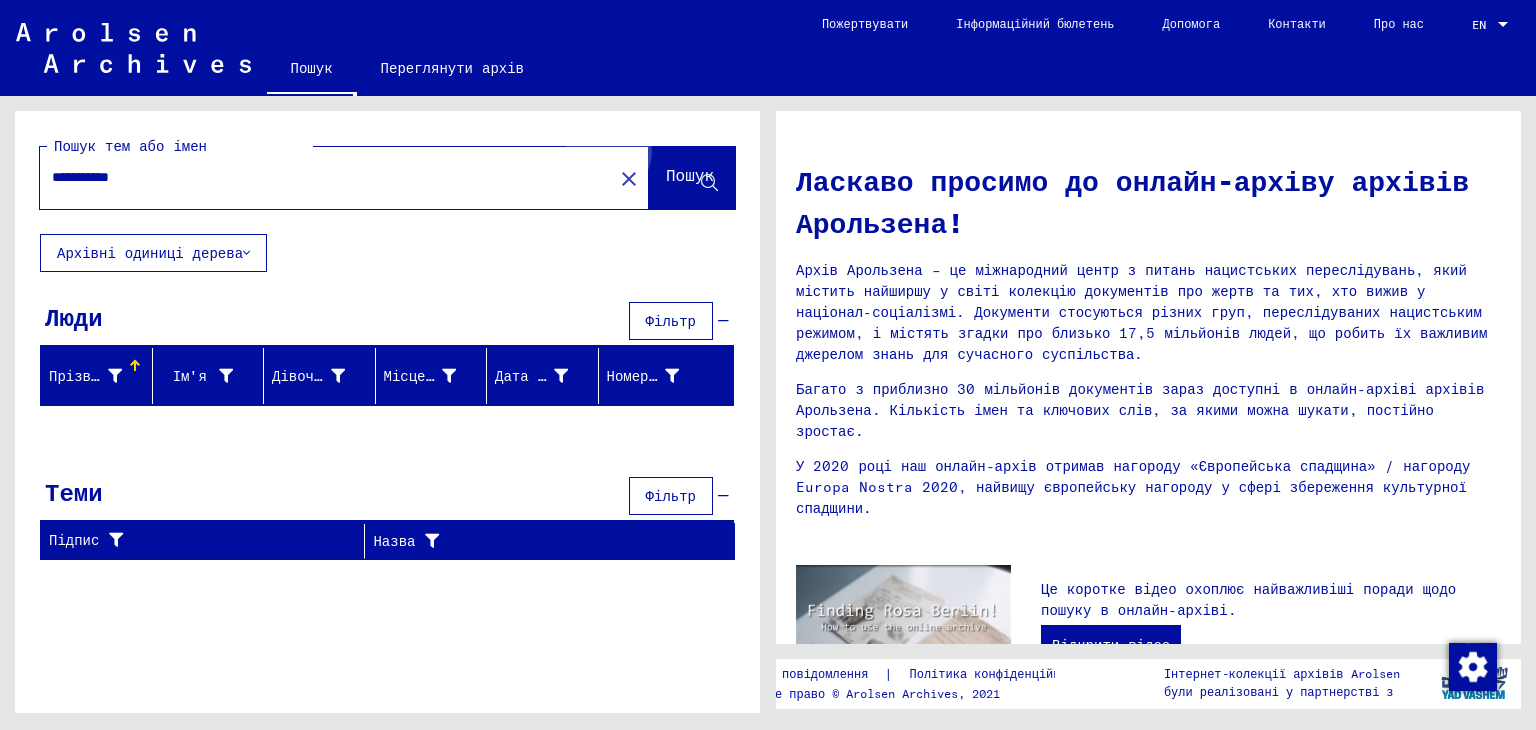 click on "Пошук" 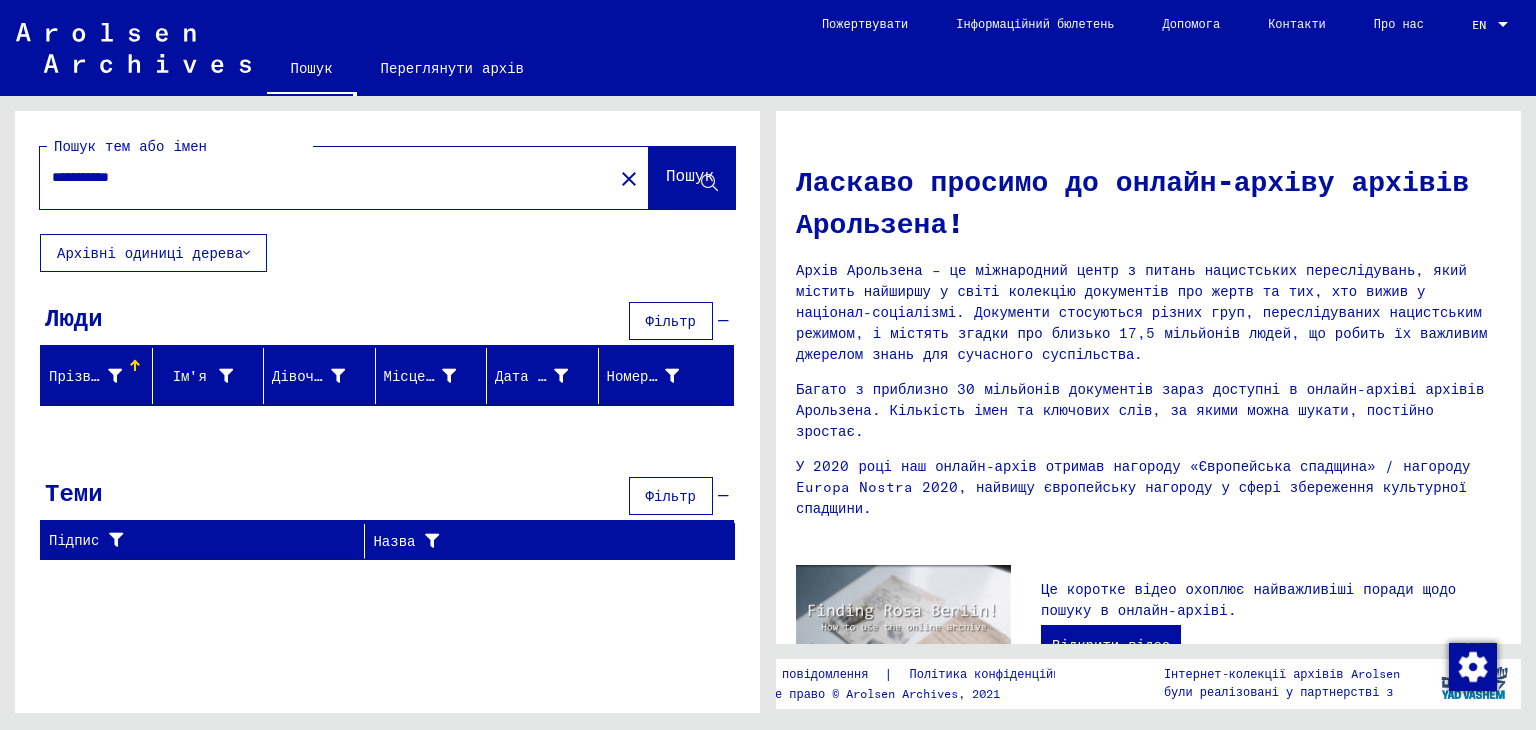 type 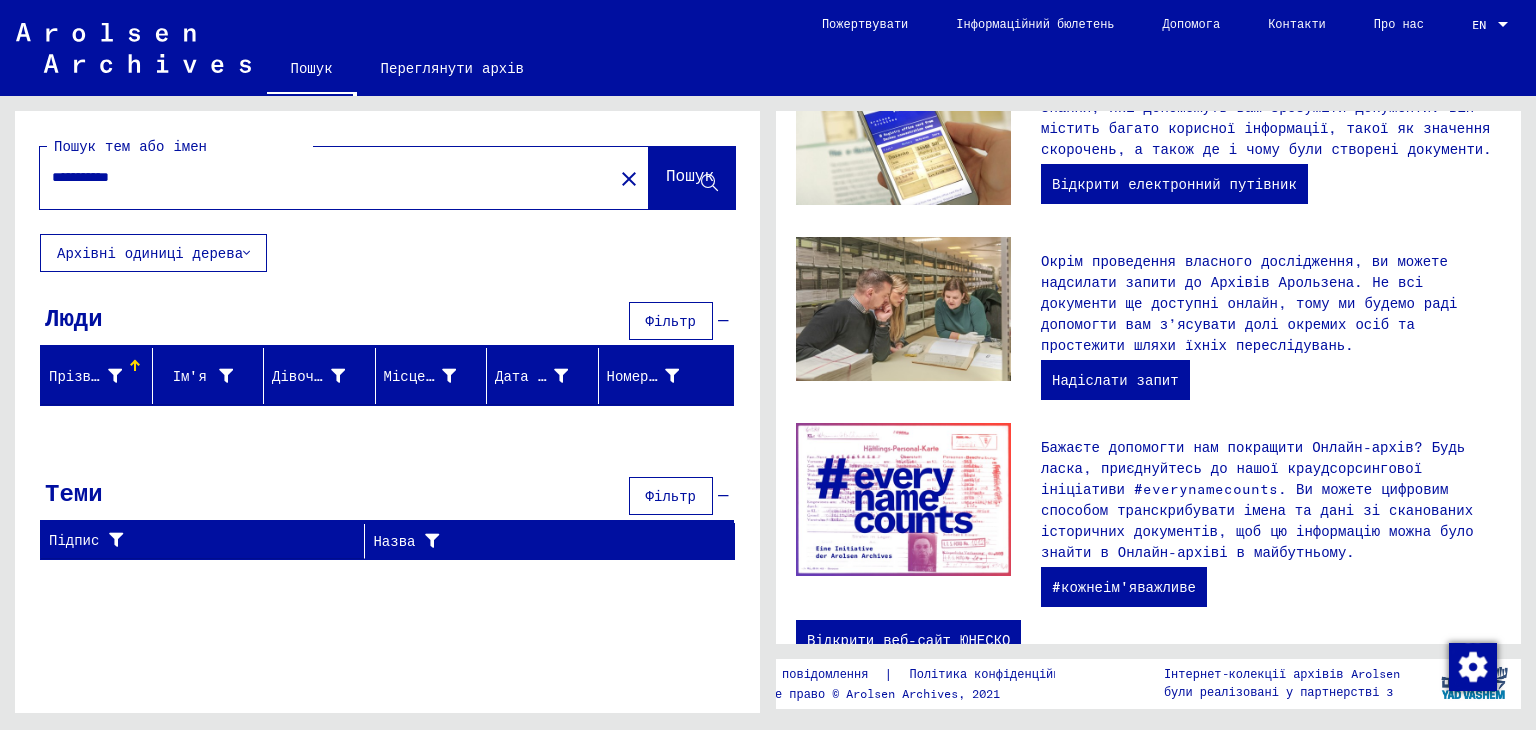 scroll, scrollTop: 663, scrollLeft: 0, axis: vertical 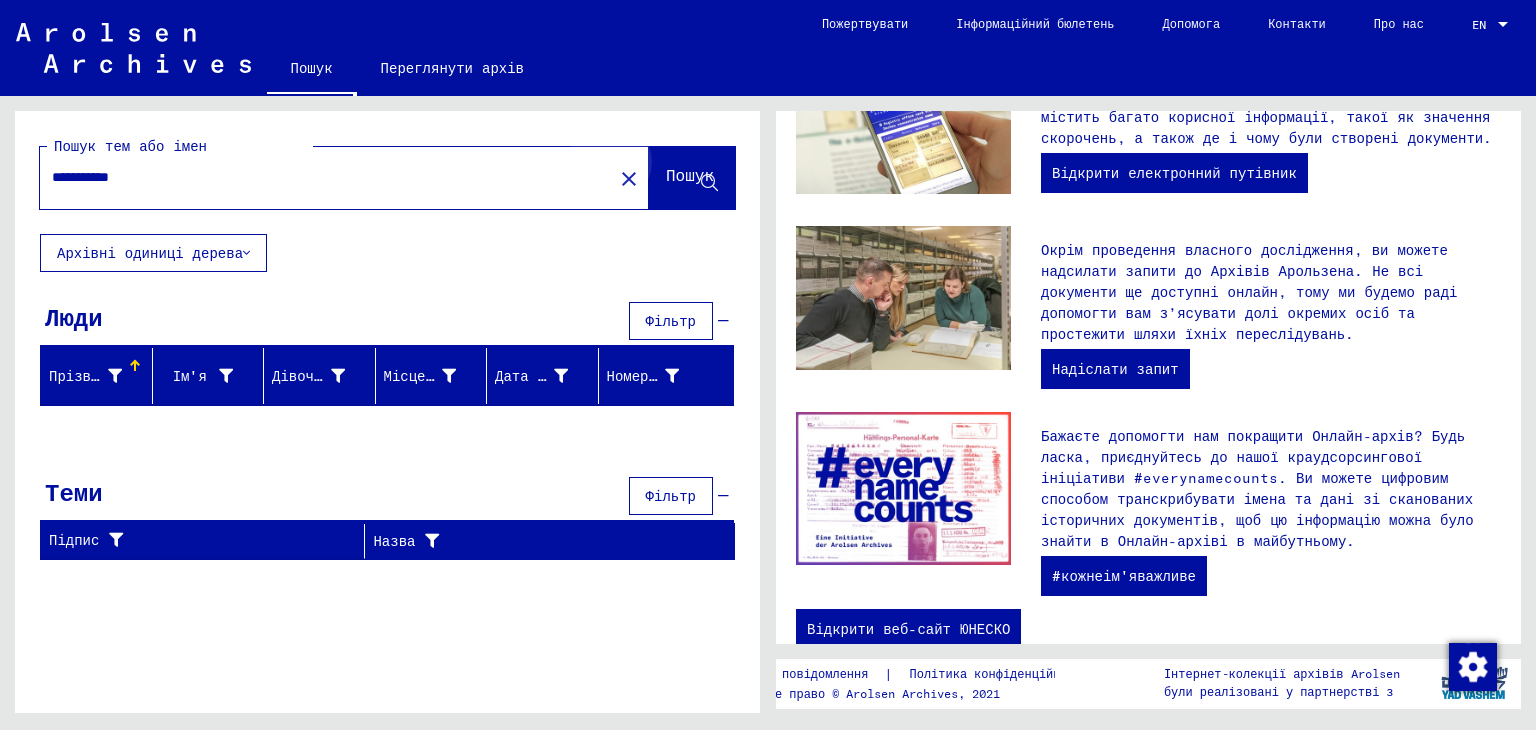 click on "Пошук" 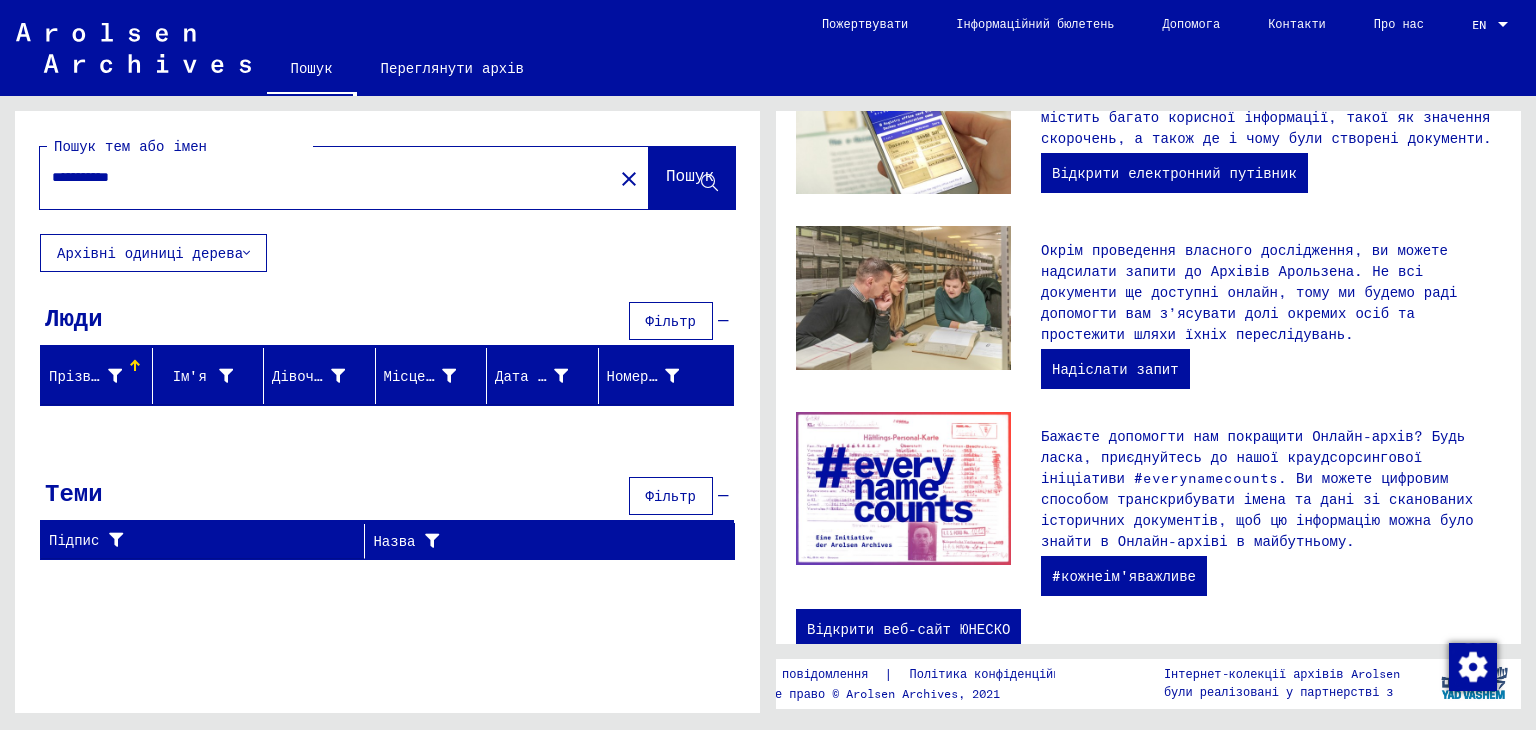 click on "Архівні одиниці дерева" 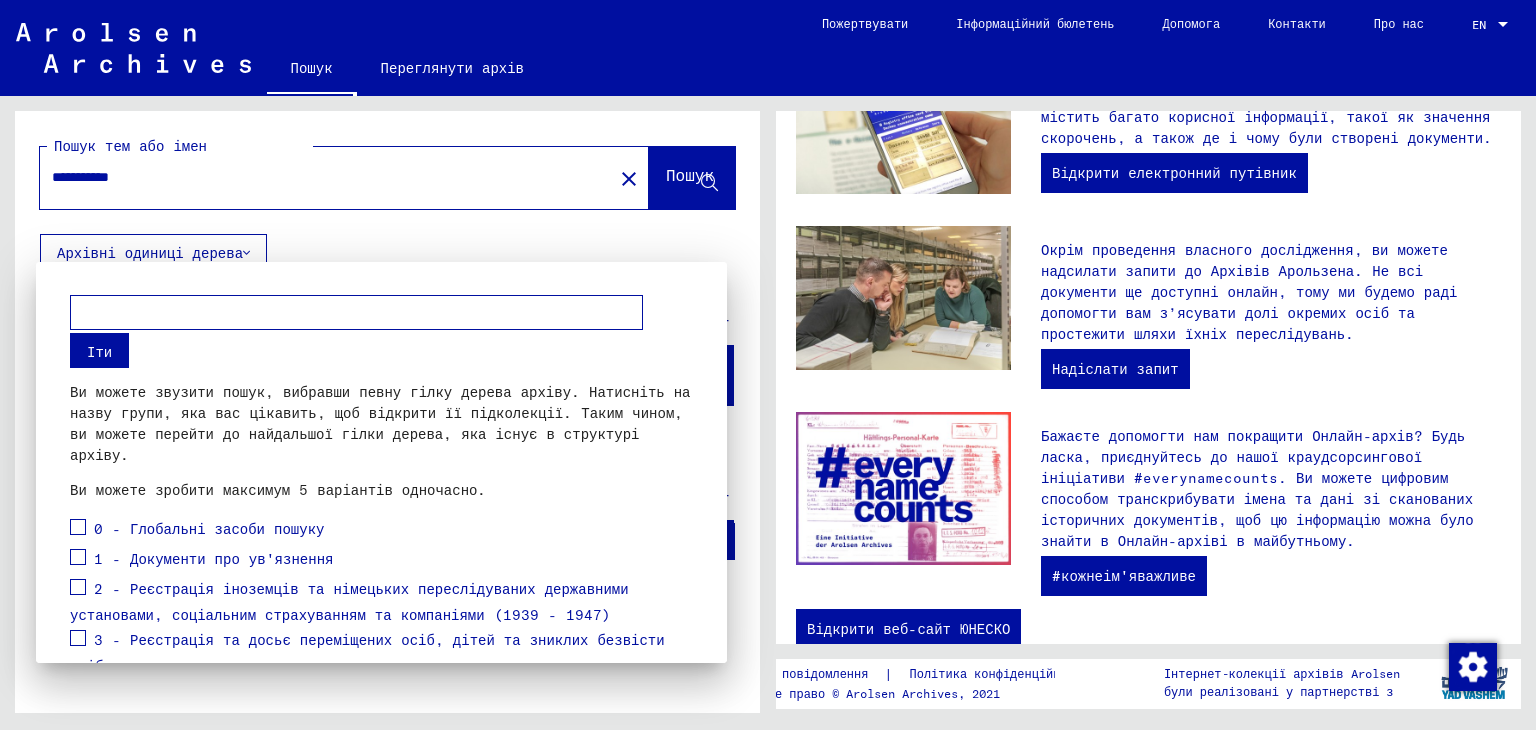 click at bounding box center [768, 365] 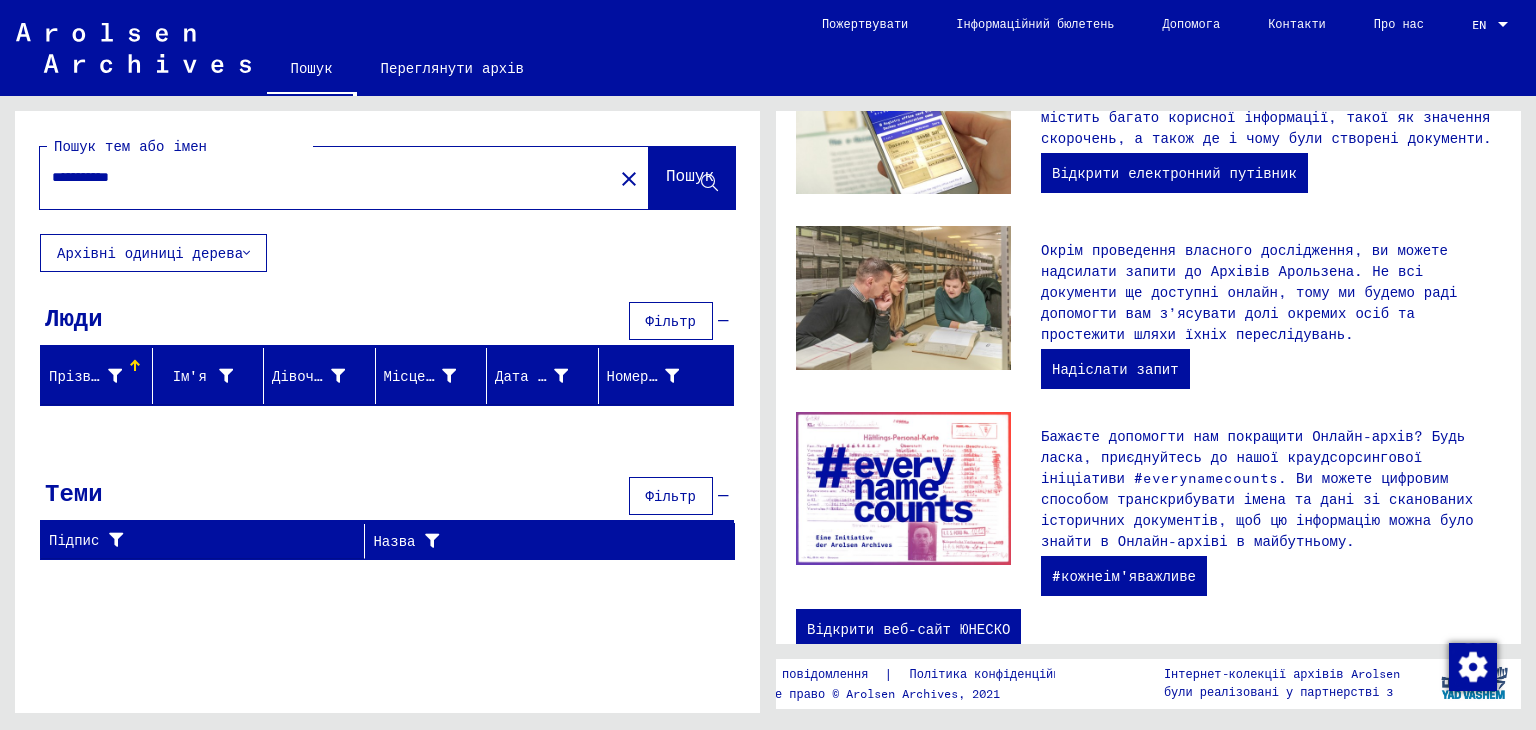 click on "Прізвище" at bounding box center [82, 376] 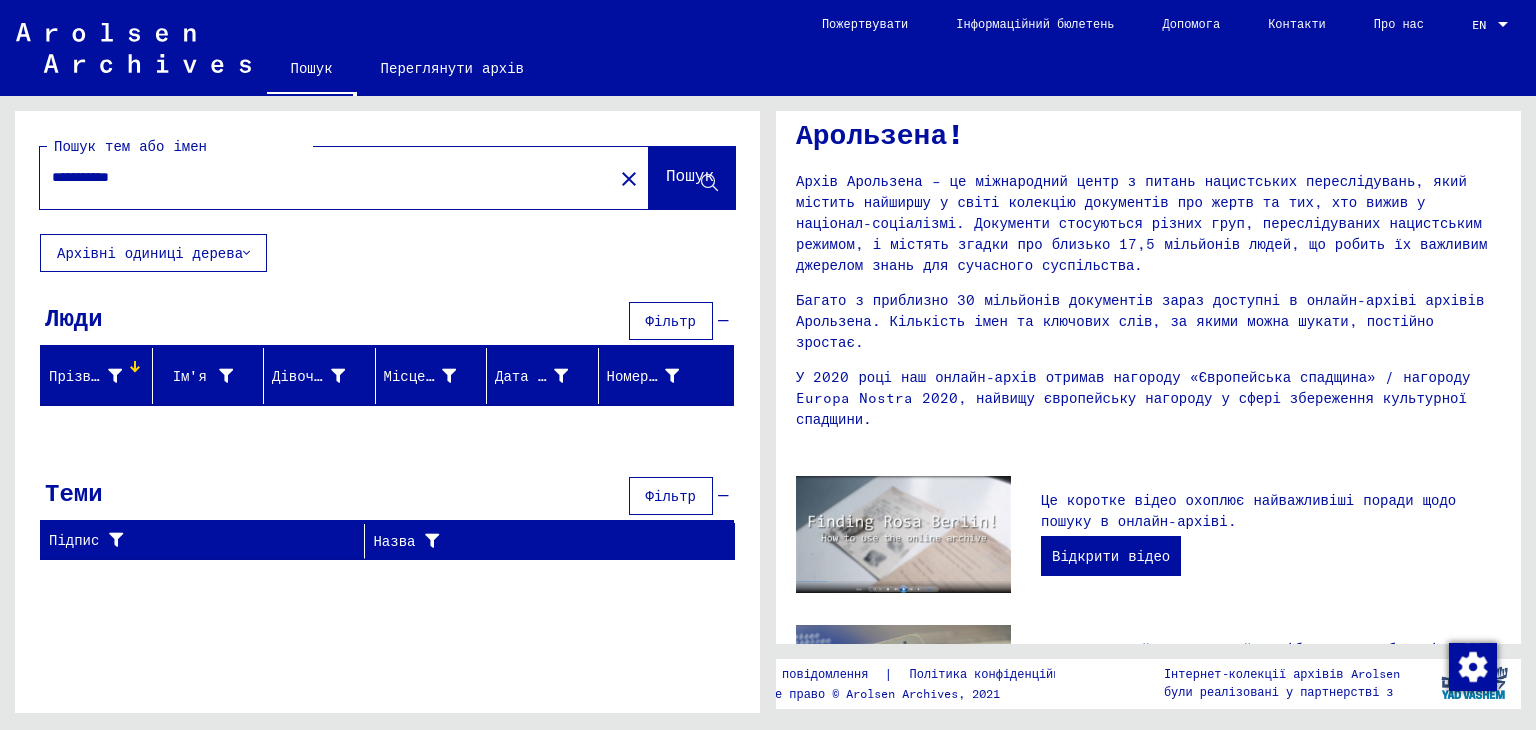 scroll, scrollTop: 0, scrollLeft: 0, axis: both 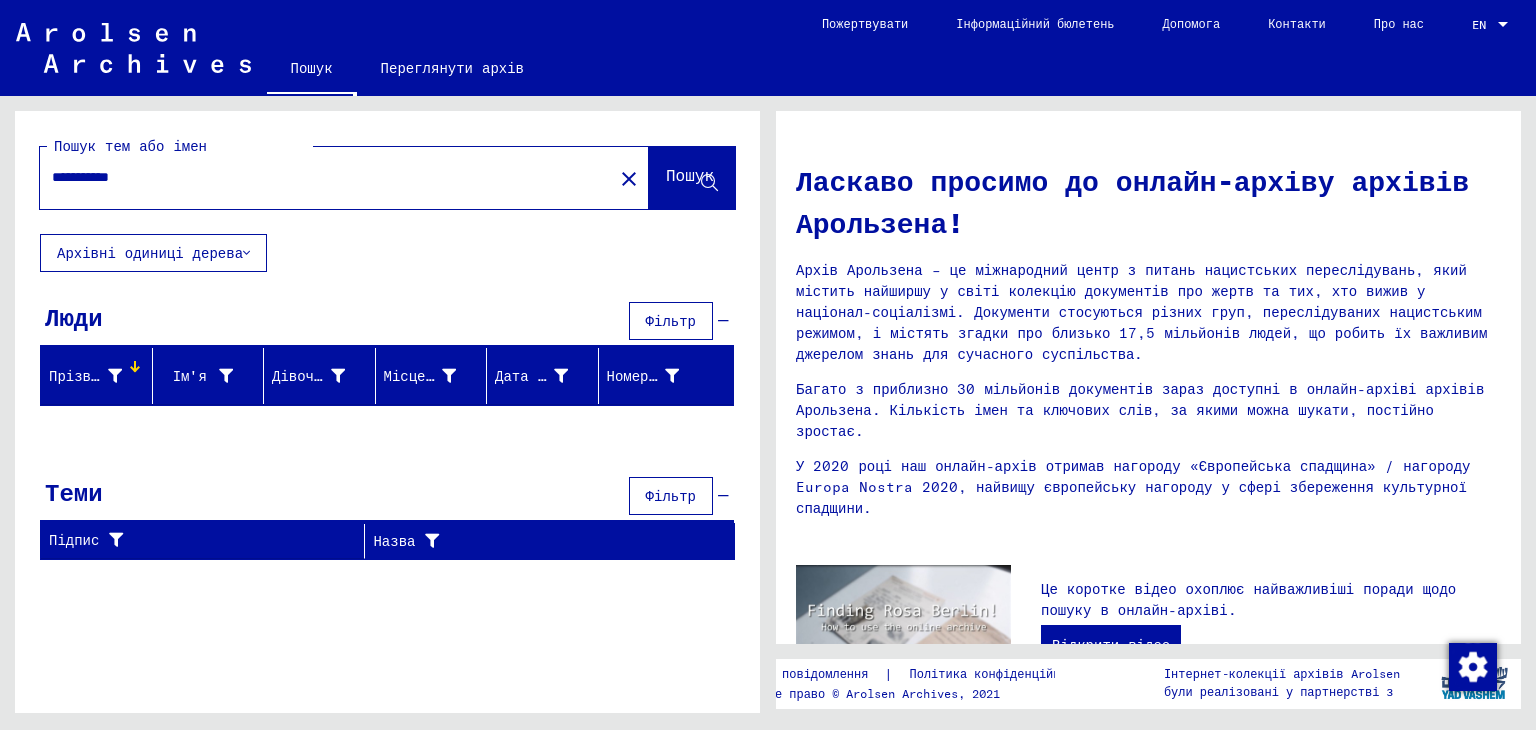 click on "**********" 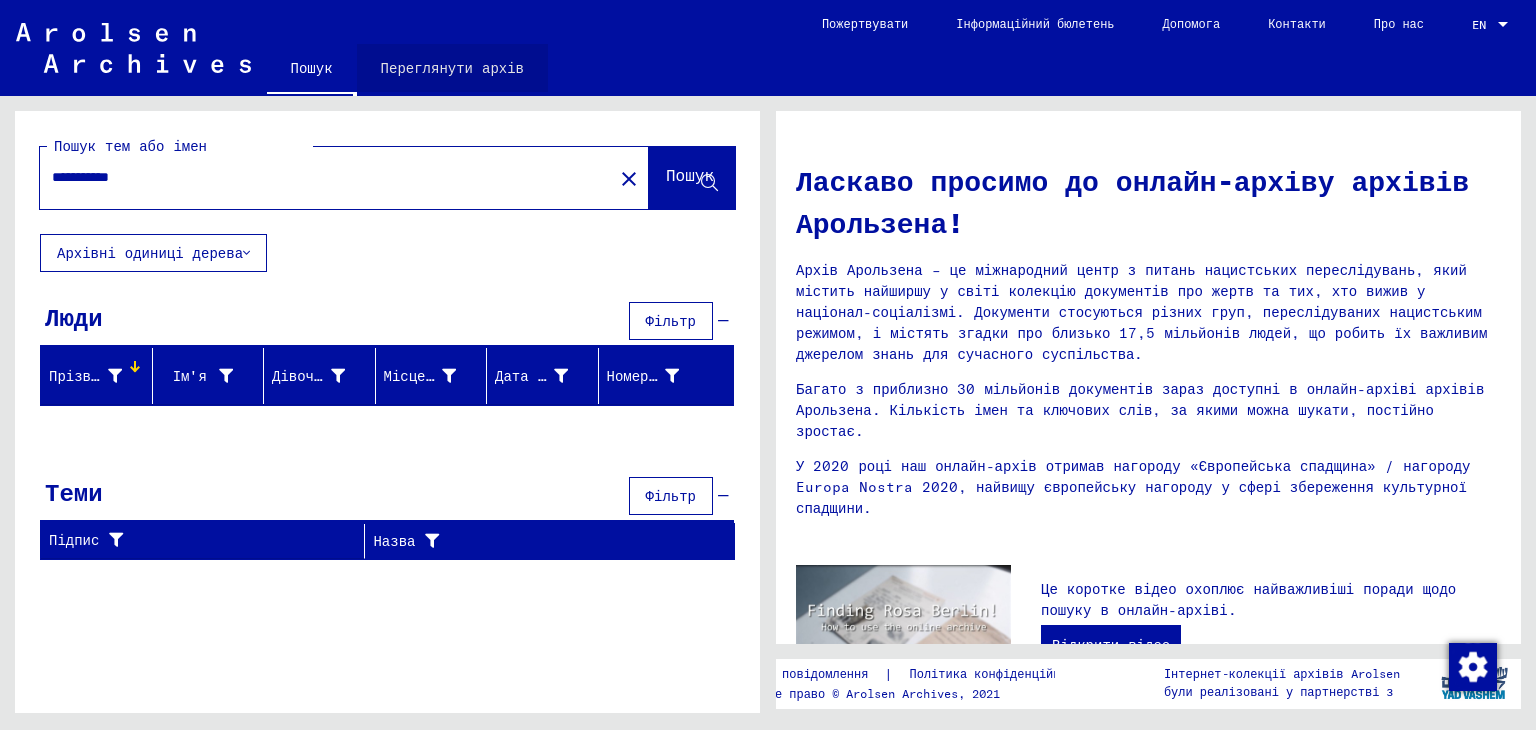 click on "Переглянути архів" 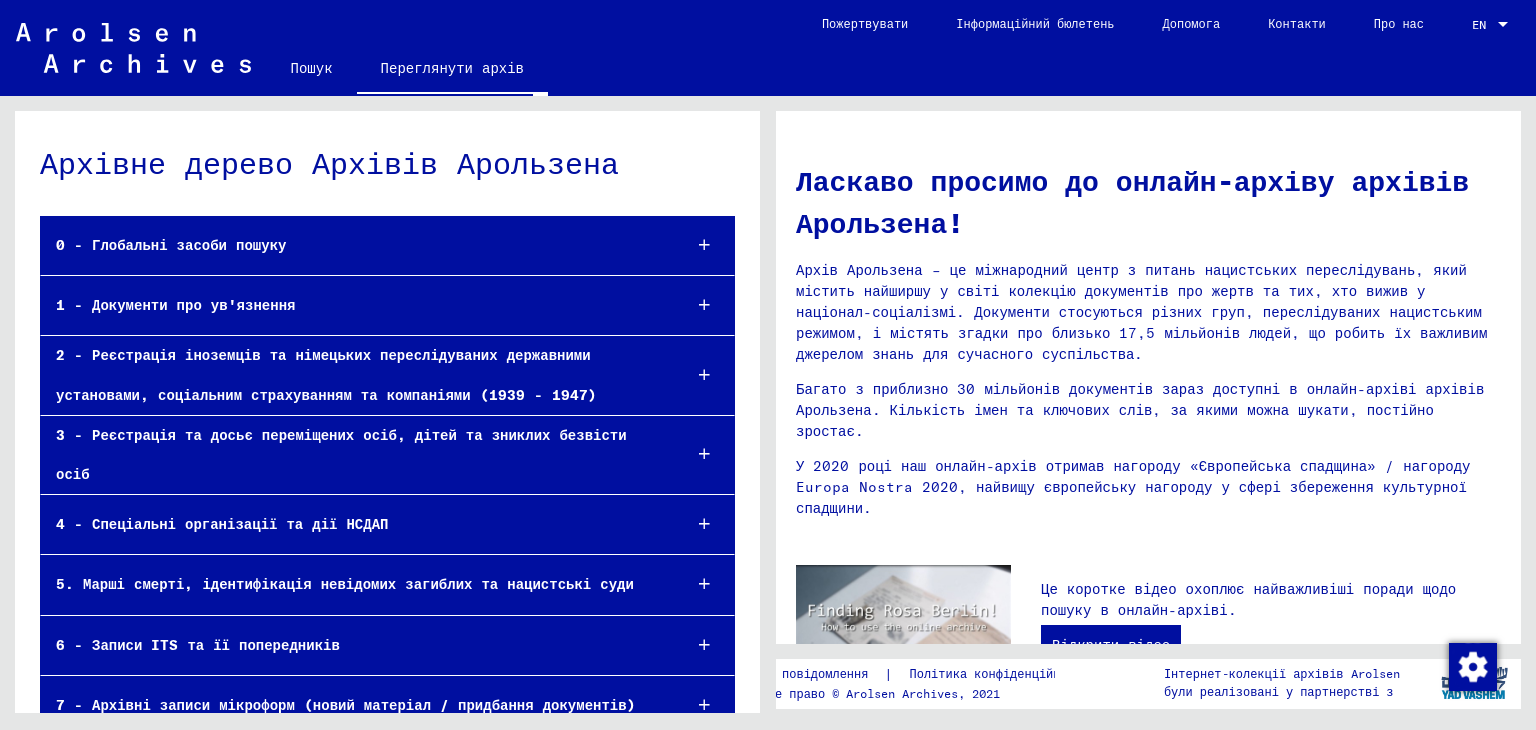 scroll, scrollTop: 72, scrollLeft: 0, axis: vertical 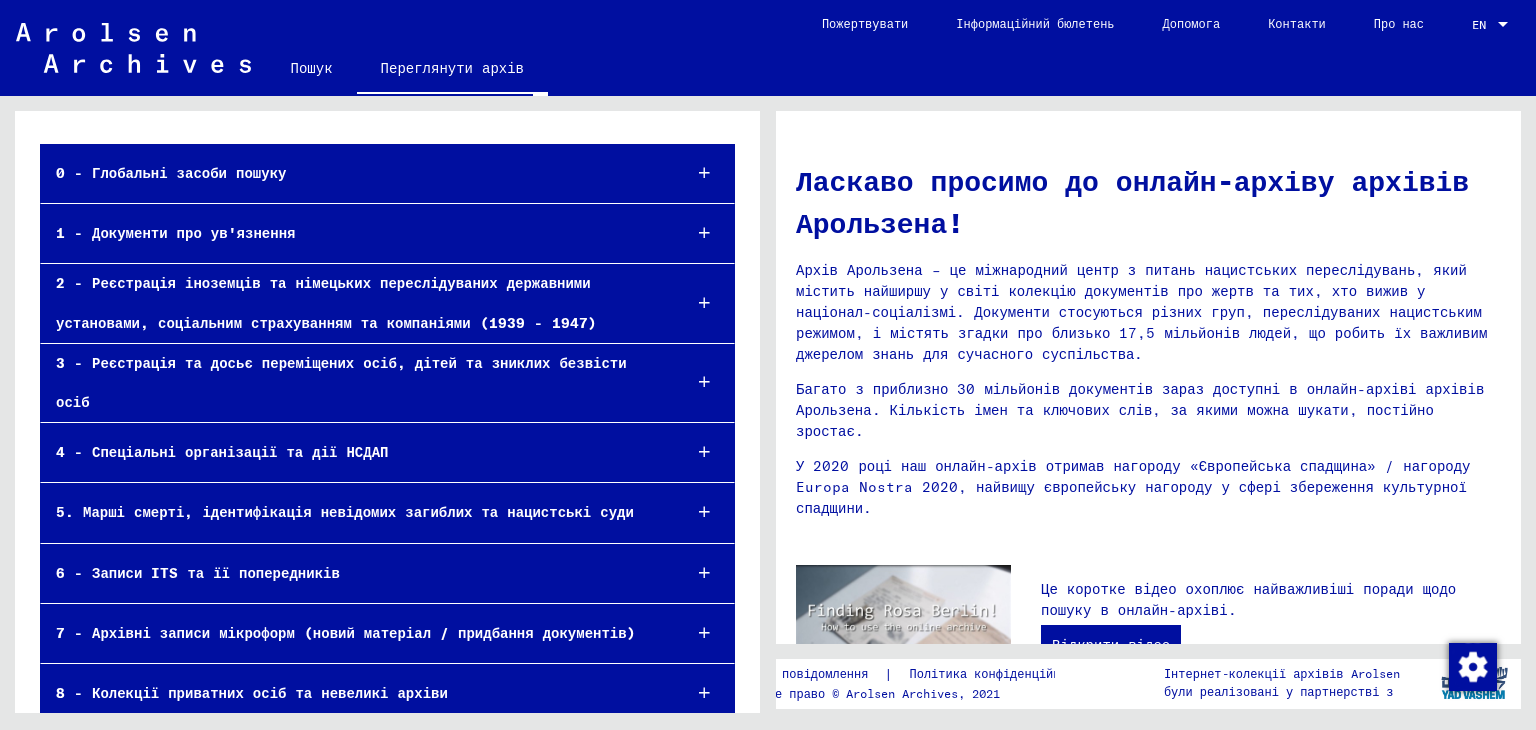 click on "6 - Записи ITS та її попередників" at bounding box center (353, 573) 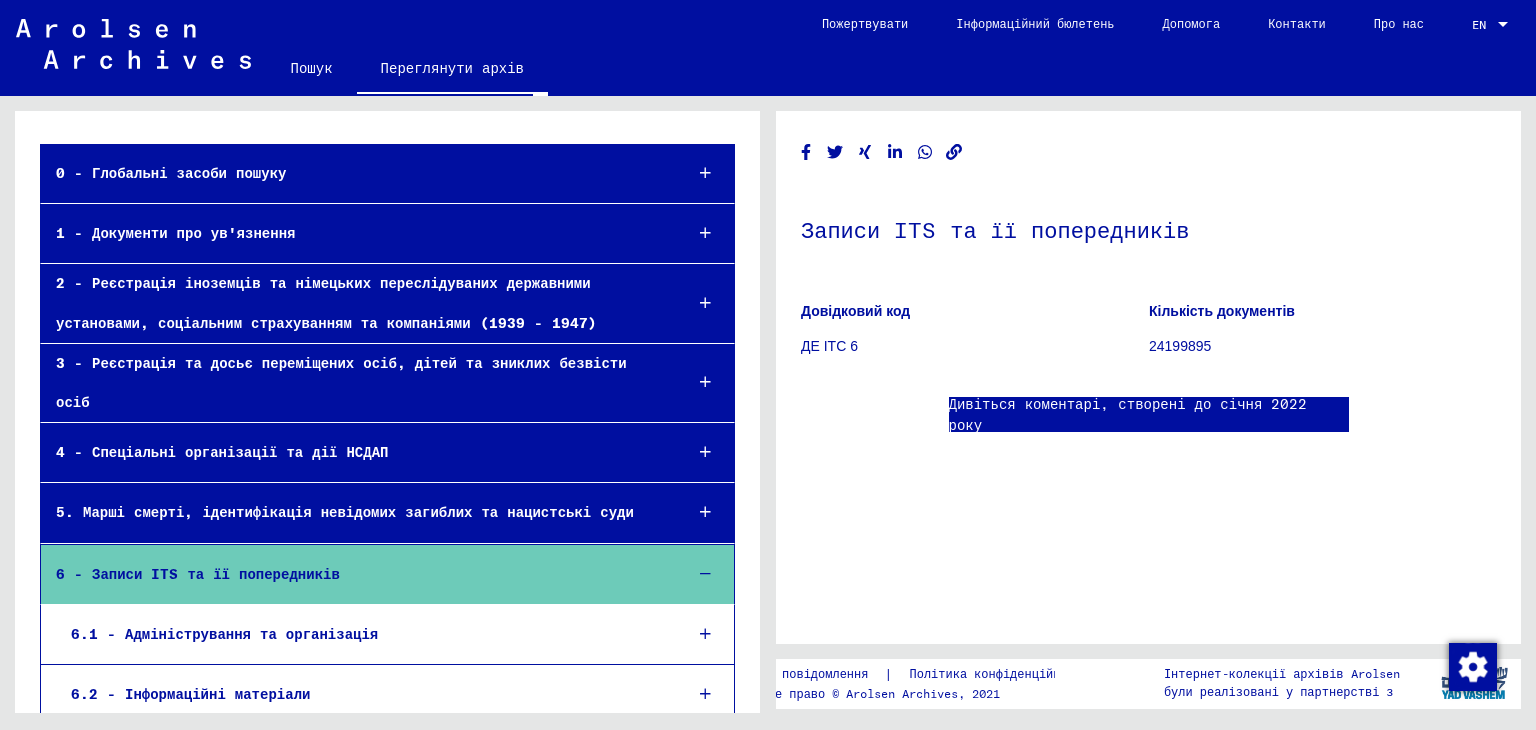 scroll, scrollTop: 0, scrollLeft: 0, axis: both 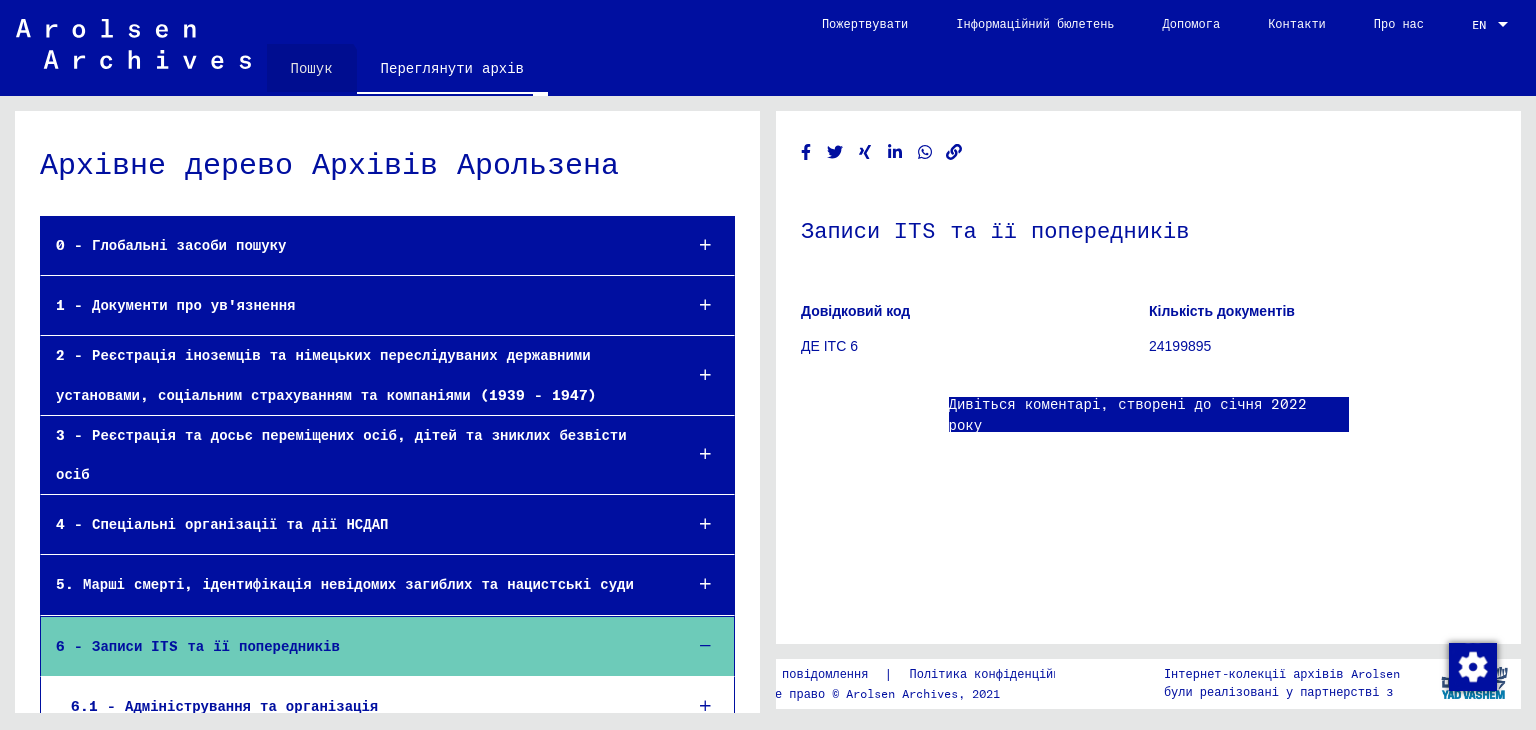 click on "Пошук" 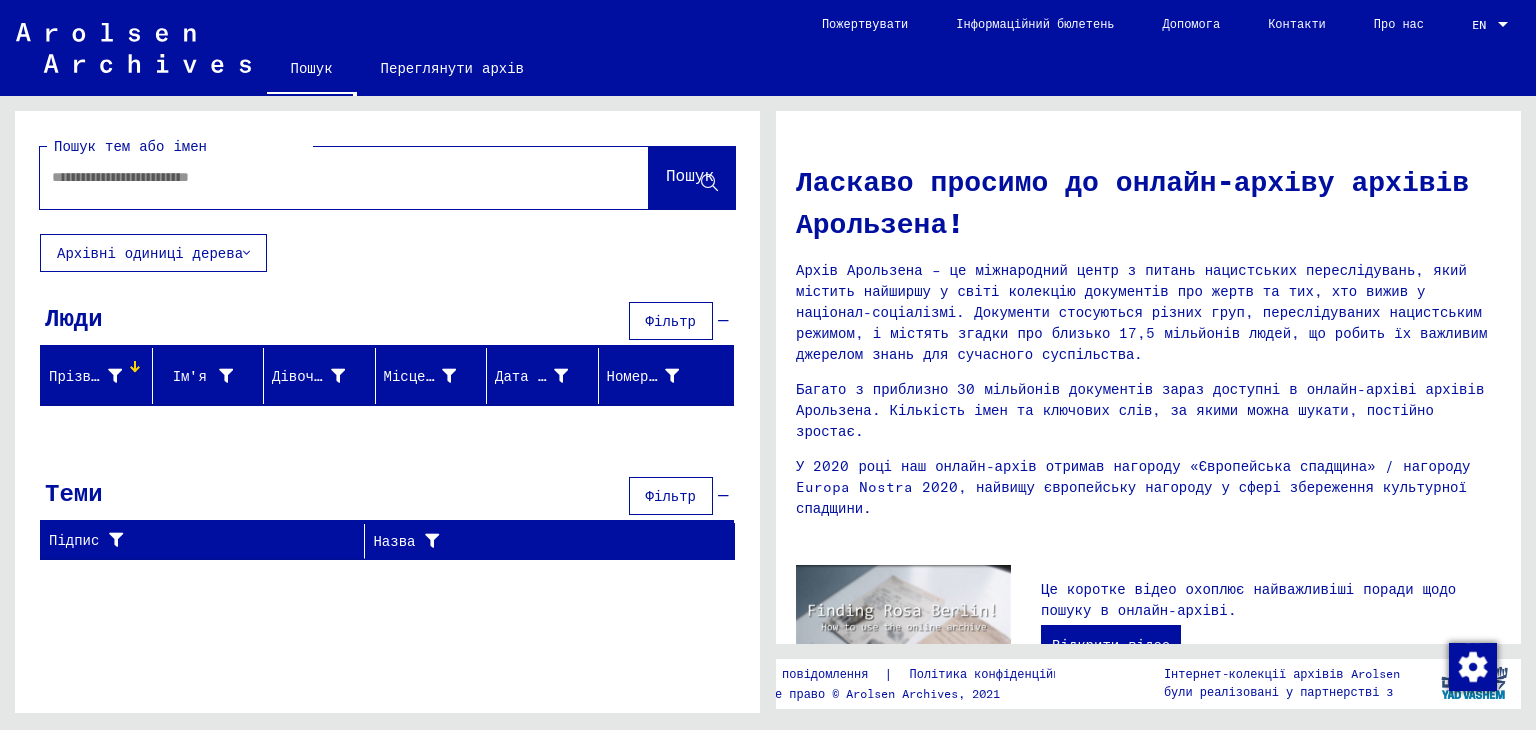 click at bounding box center (320, 177) 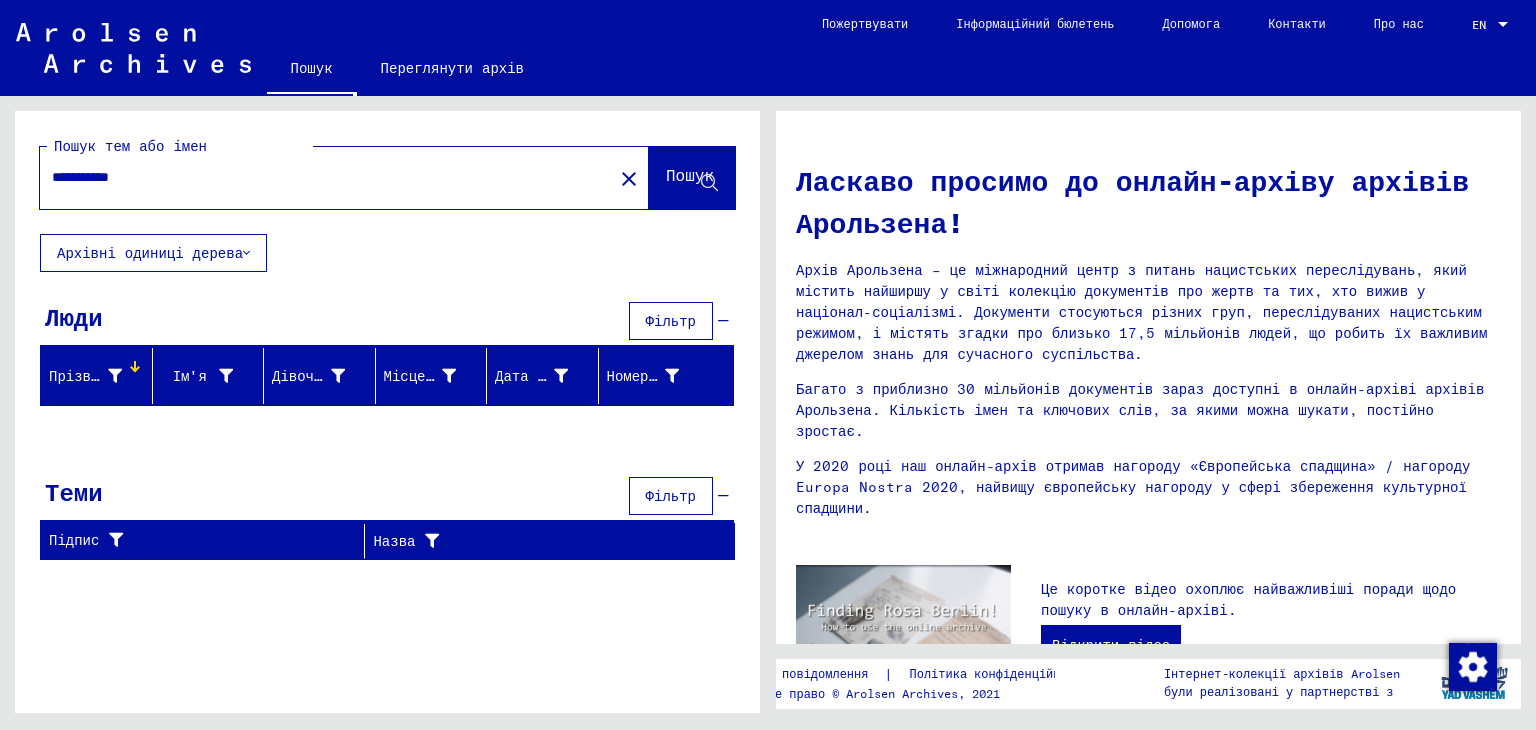 type on "**********" 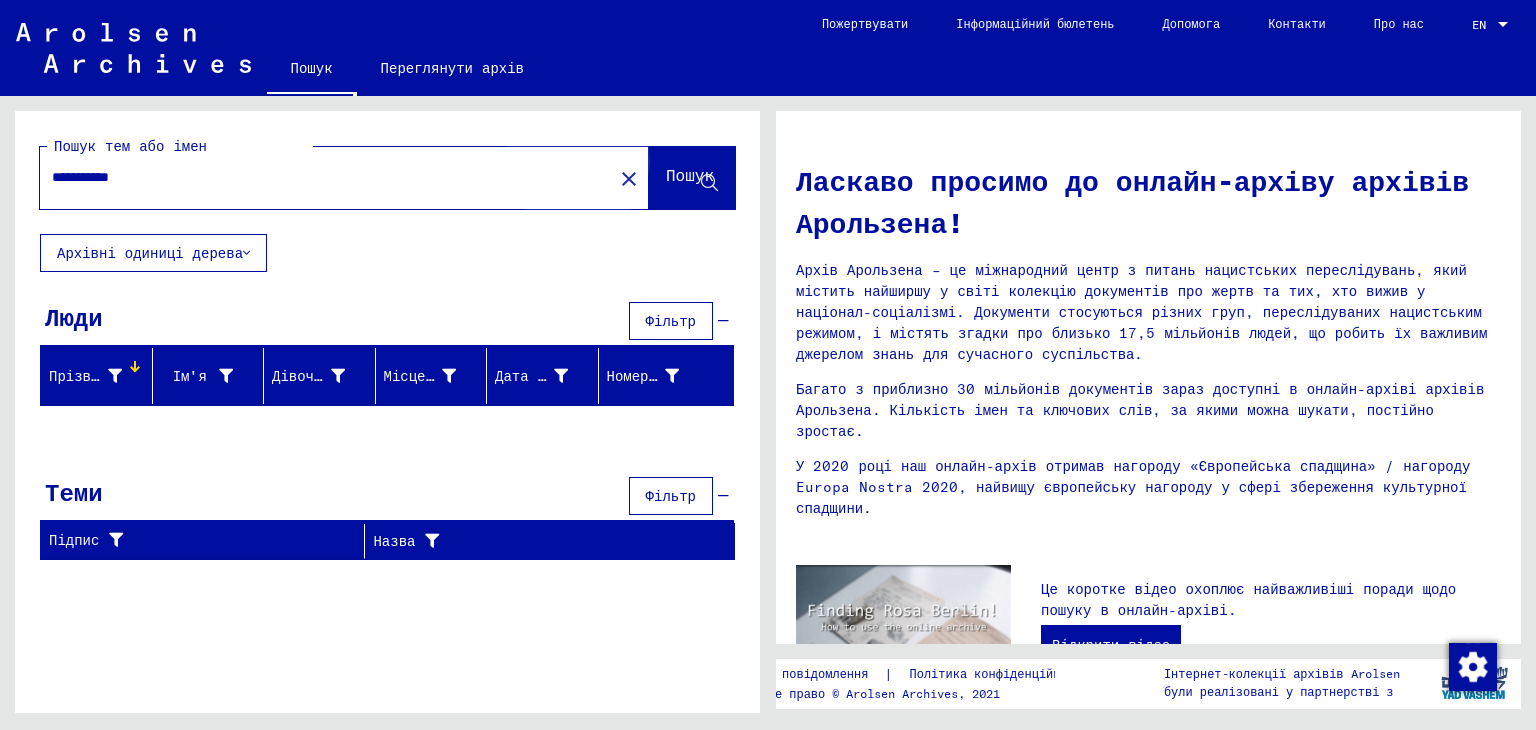 click on "Пошук" 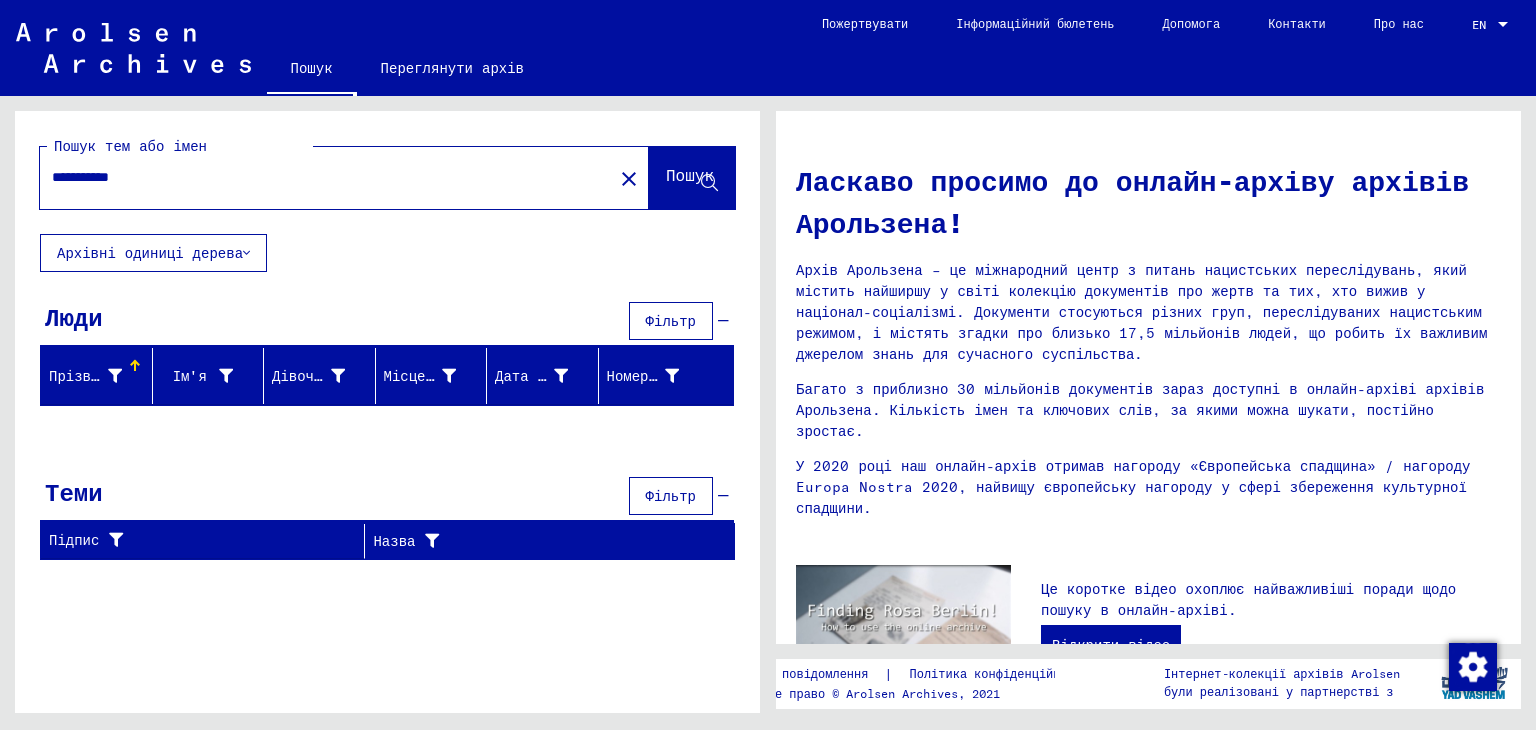 click at bounding box center [135, 366] 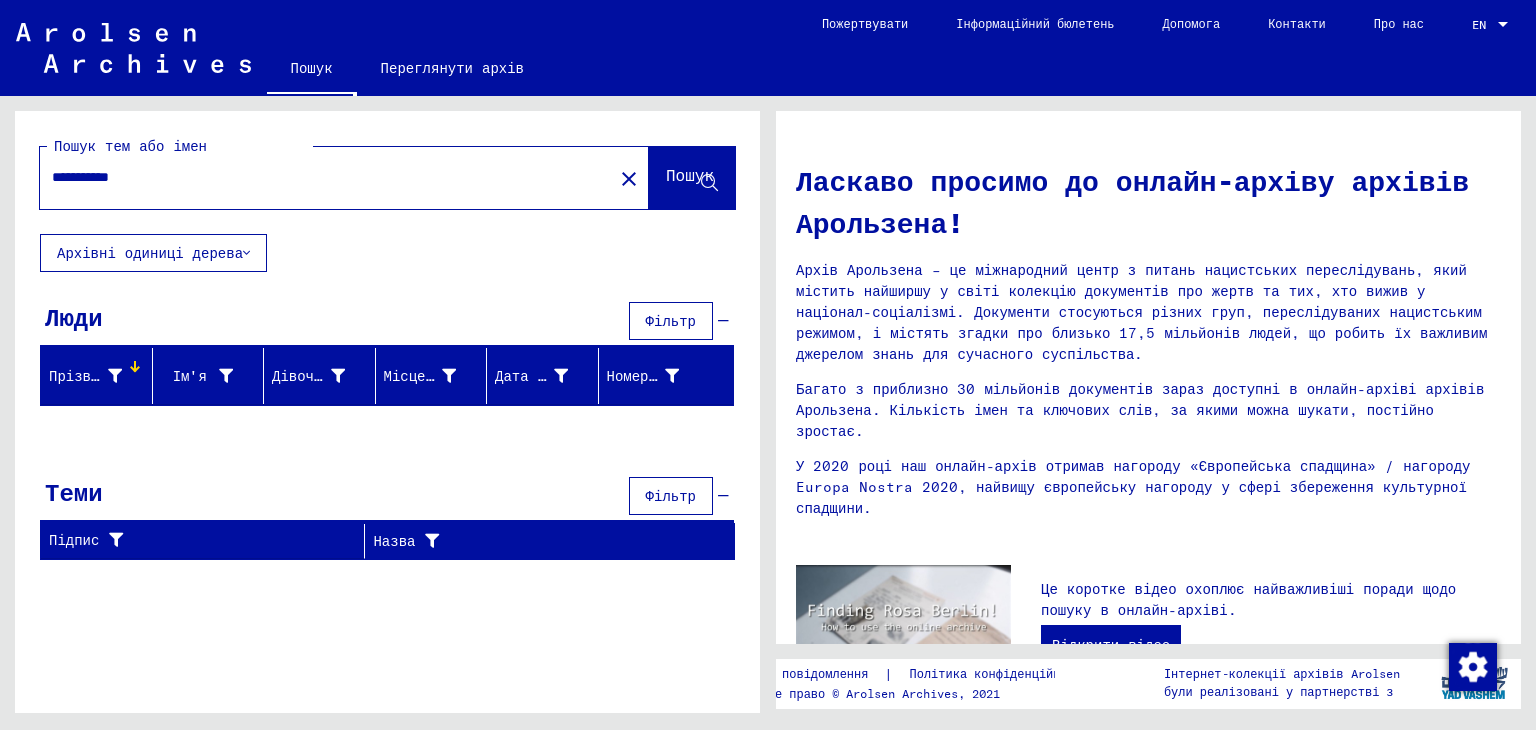 click on "Прізвище" at bounding box center (82, 376) 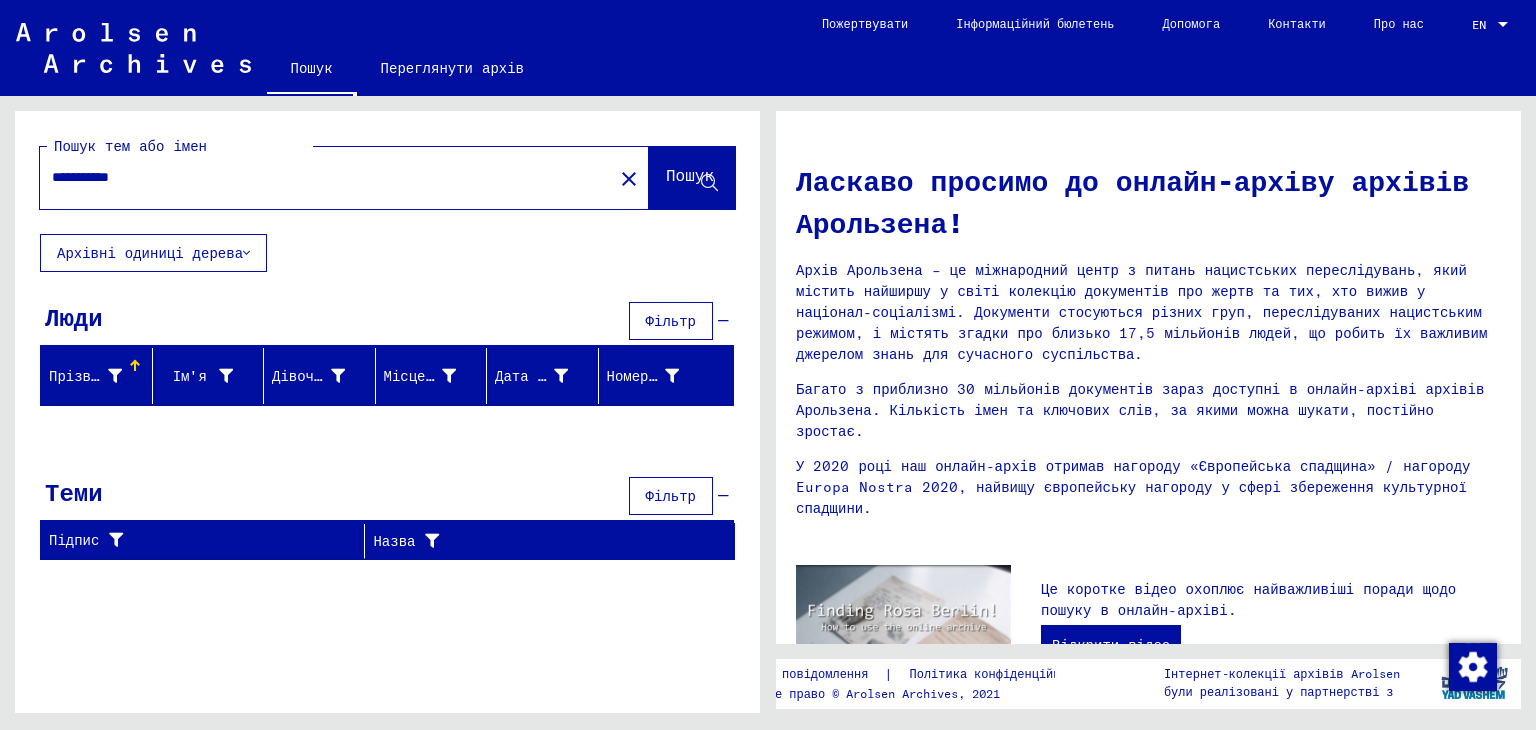 click at bounding box center (115, 376) 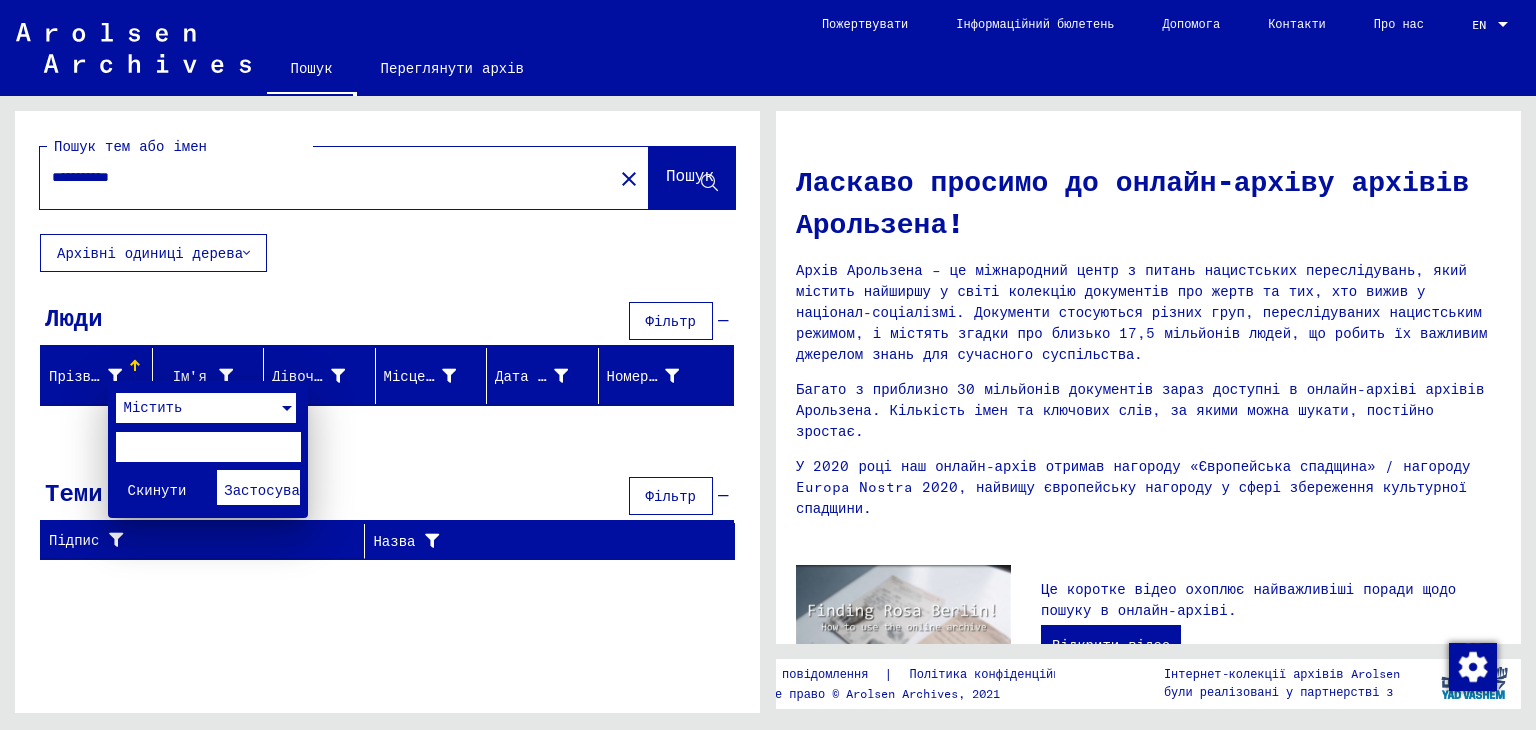 click on "Містить" at bounding box center (197, 408) 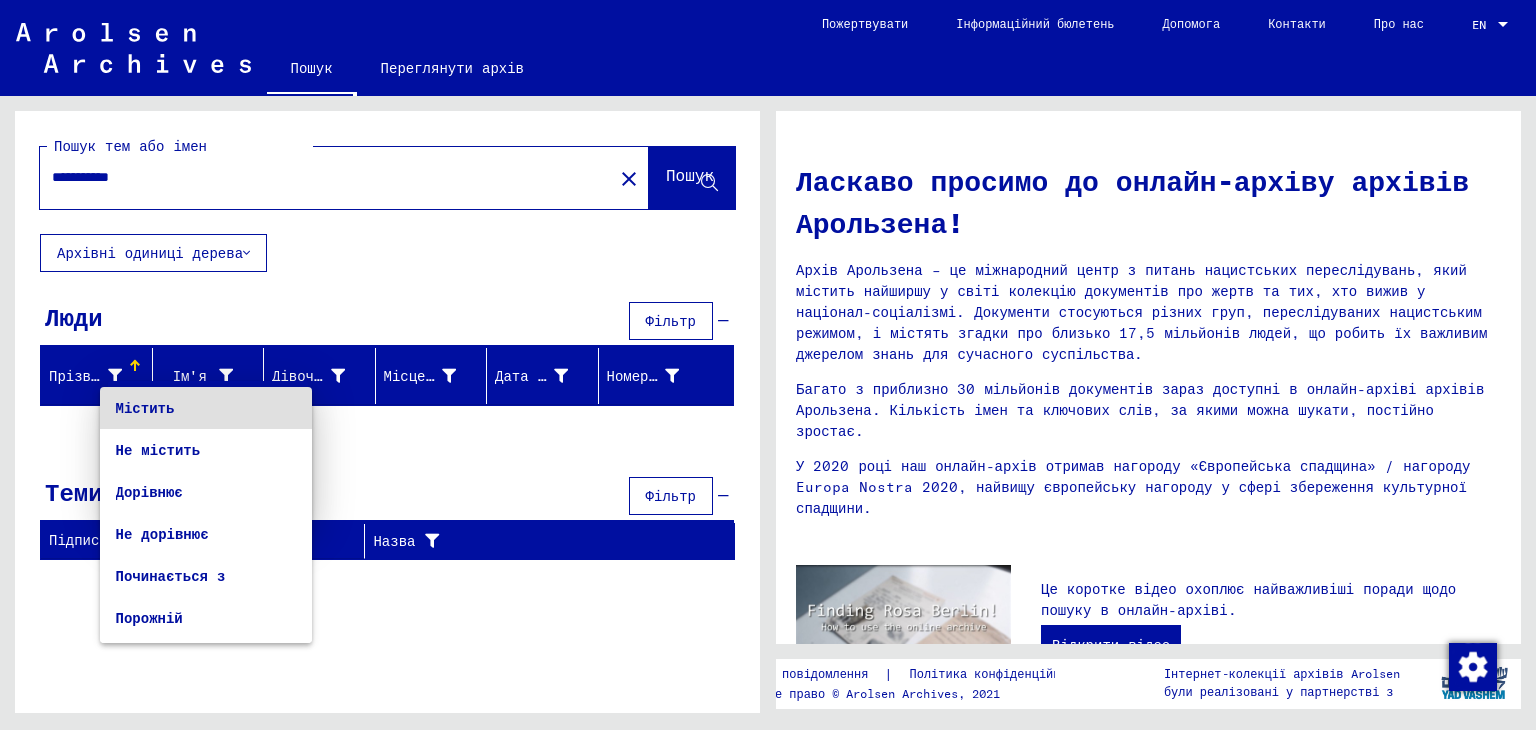 click at bounding box center (768, 365) 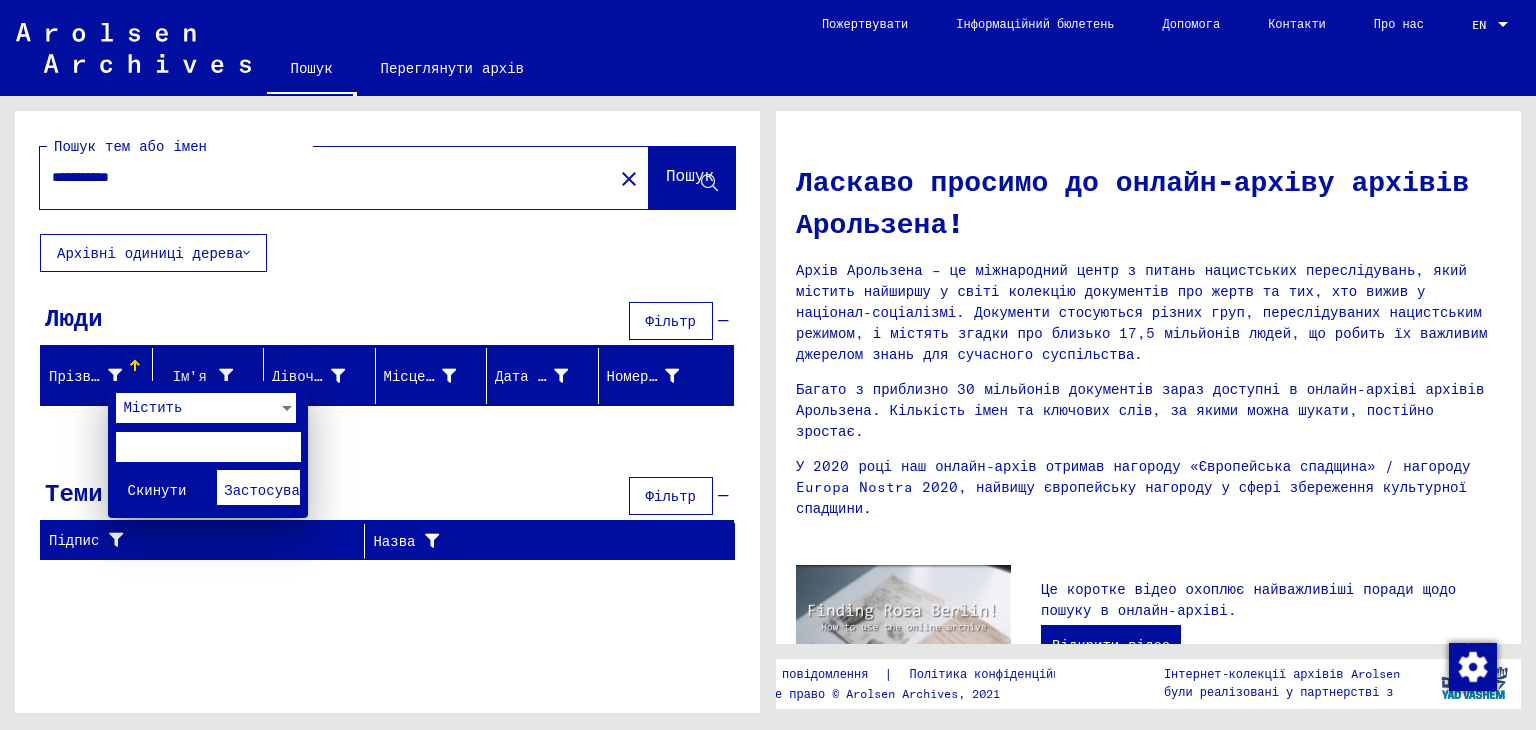 click at bounding box center [208, 447] 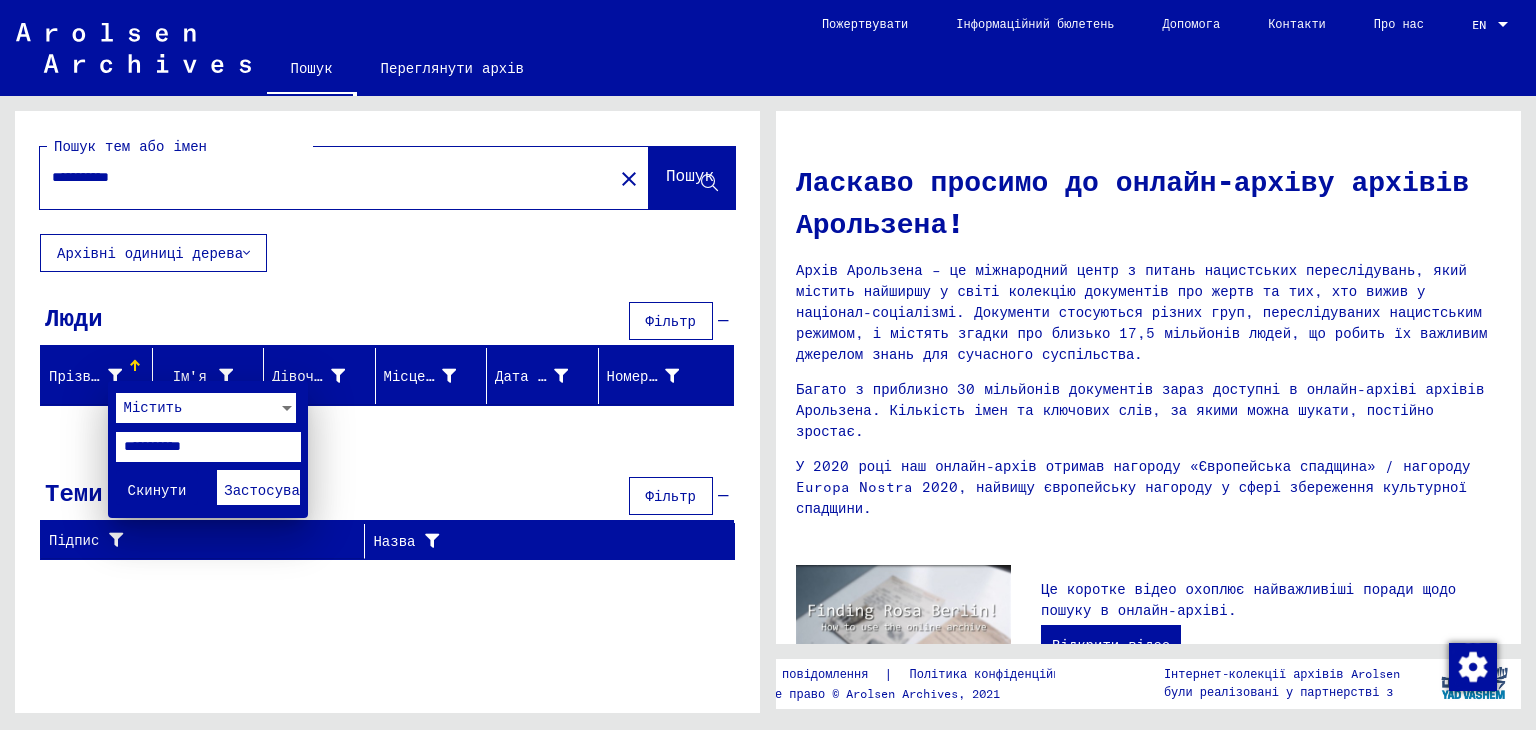 type on "**********" 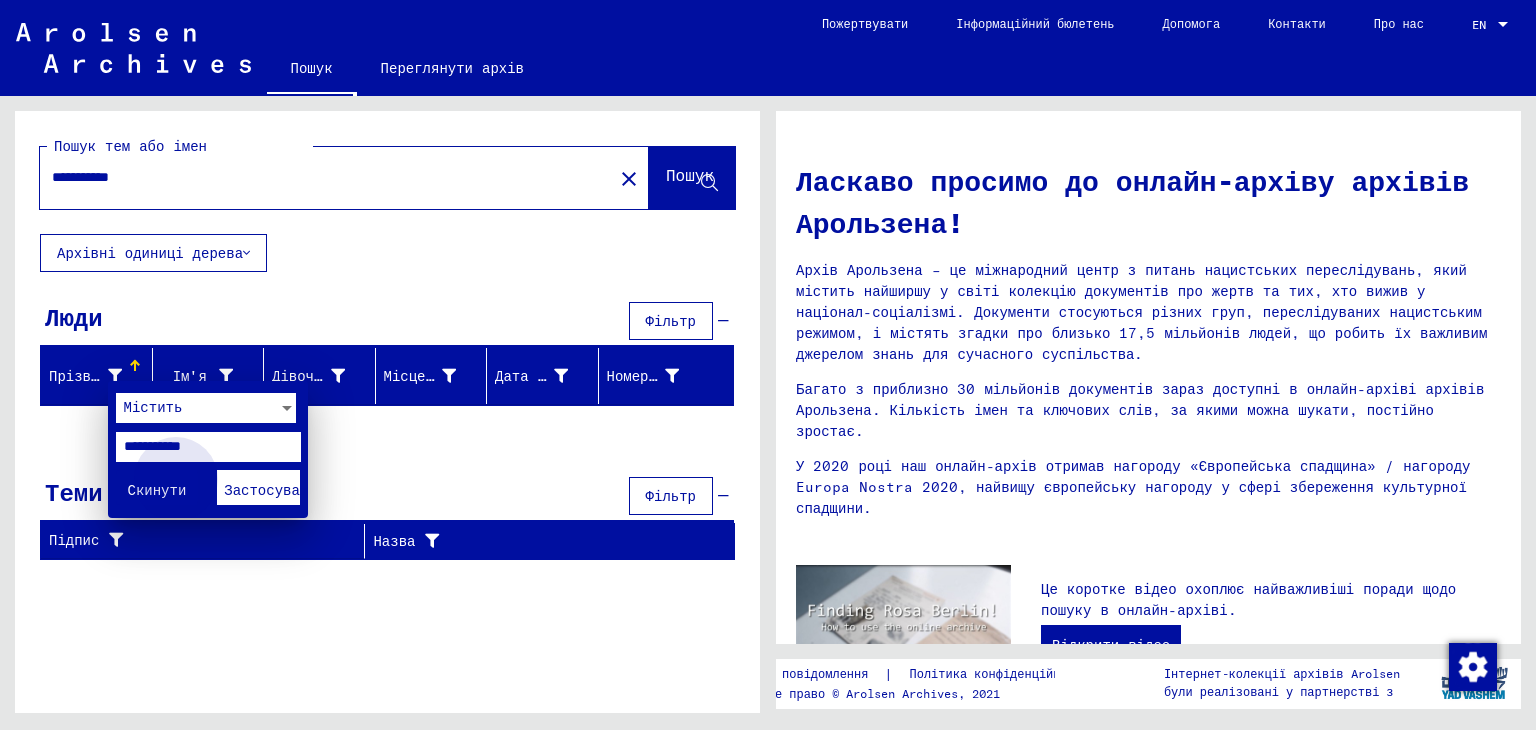 click on "Застосувати" at bounding box center (270, 490) 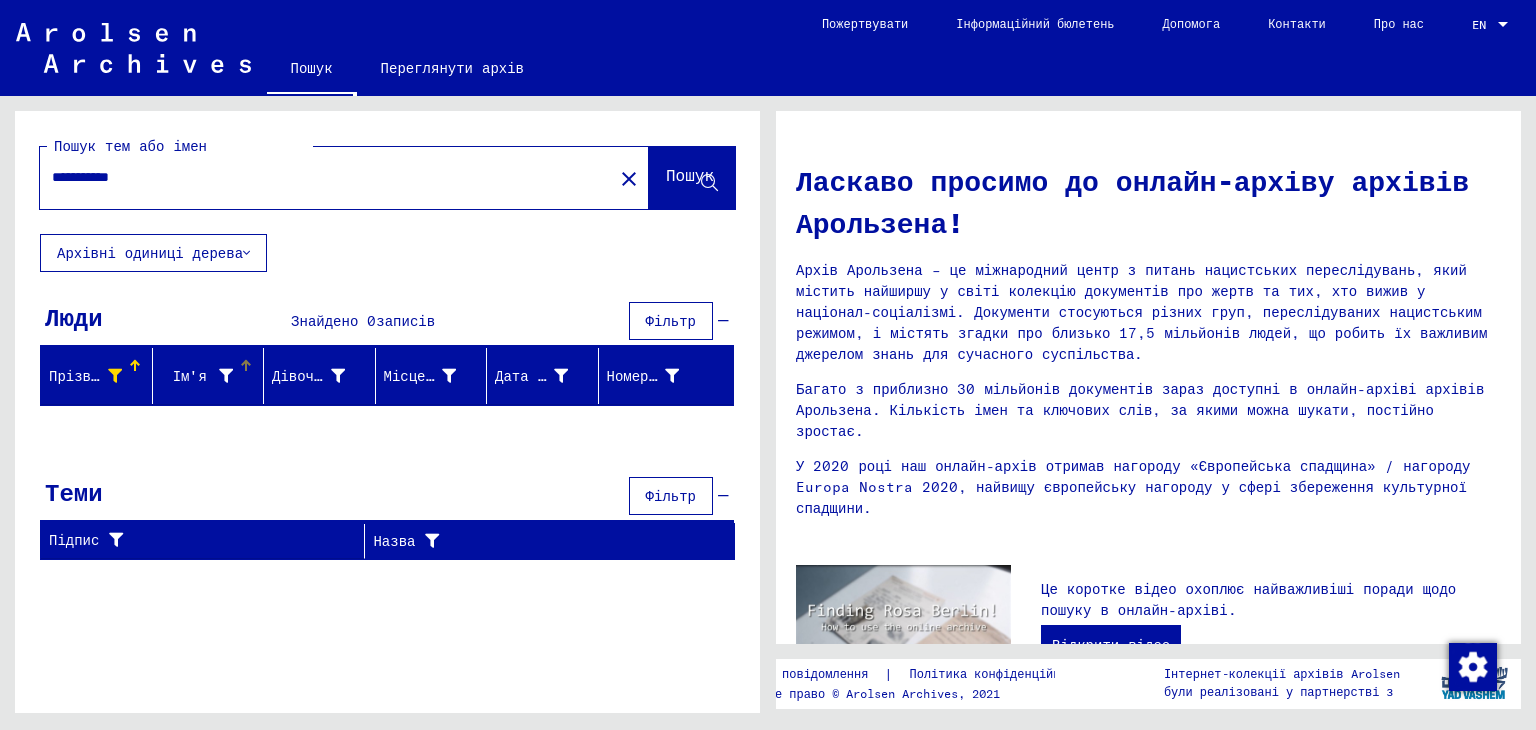 click on "Ім'я" at bounding box center (197, 376) 